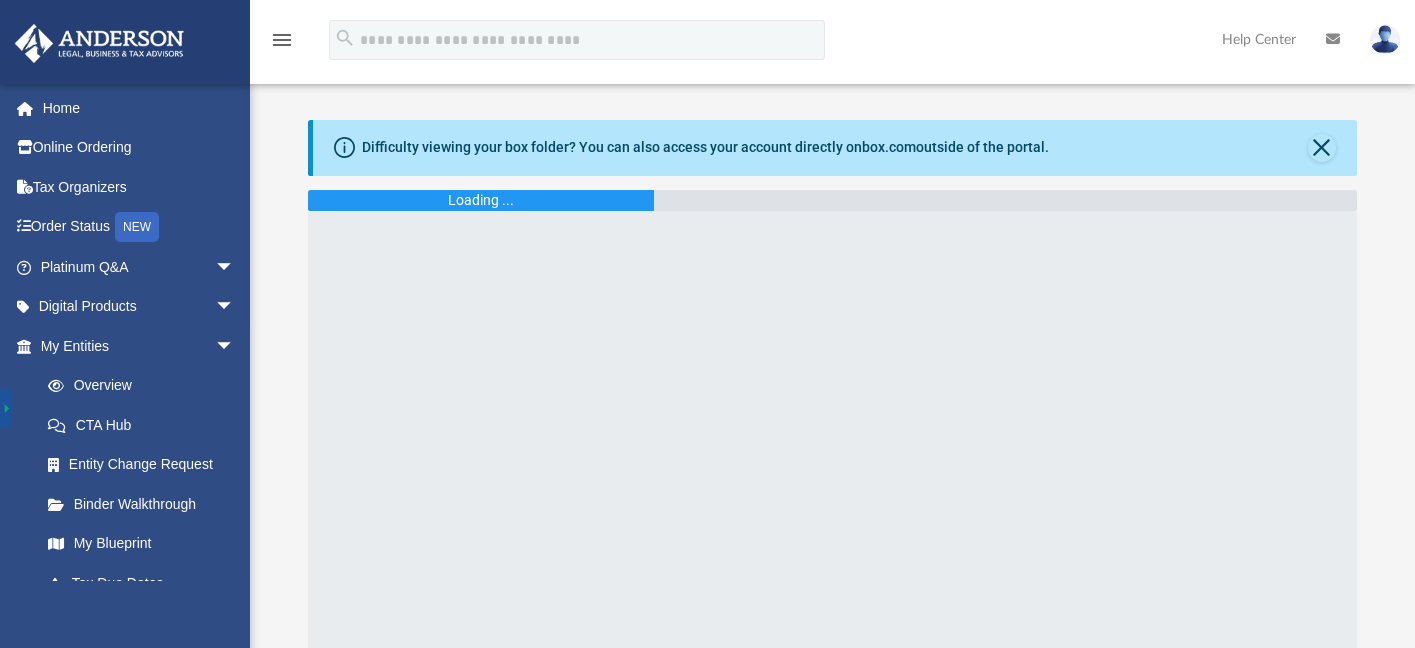 scroll, scrollTop: 46, scrollLeft: 0, axis: vertical 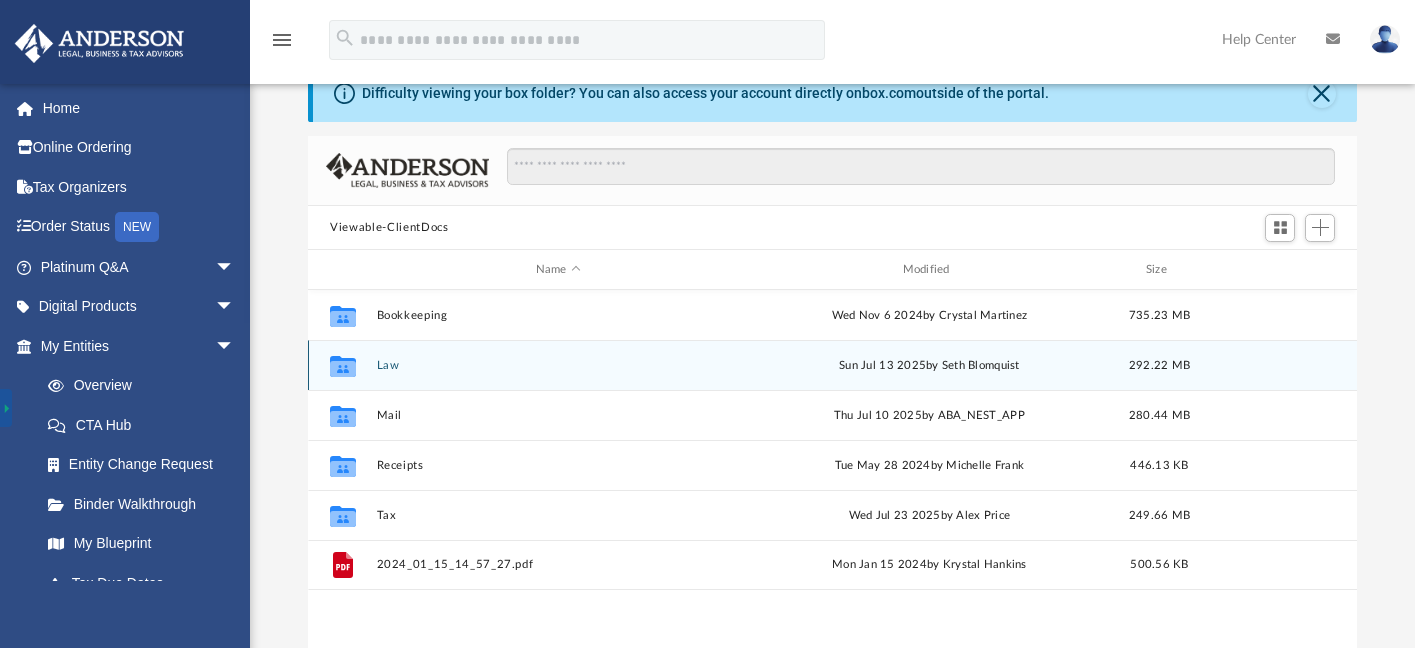 click on "Law" at bounding box center [558, 365] 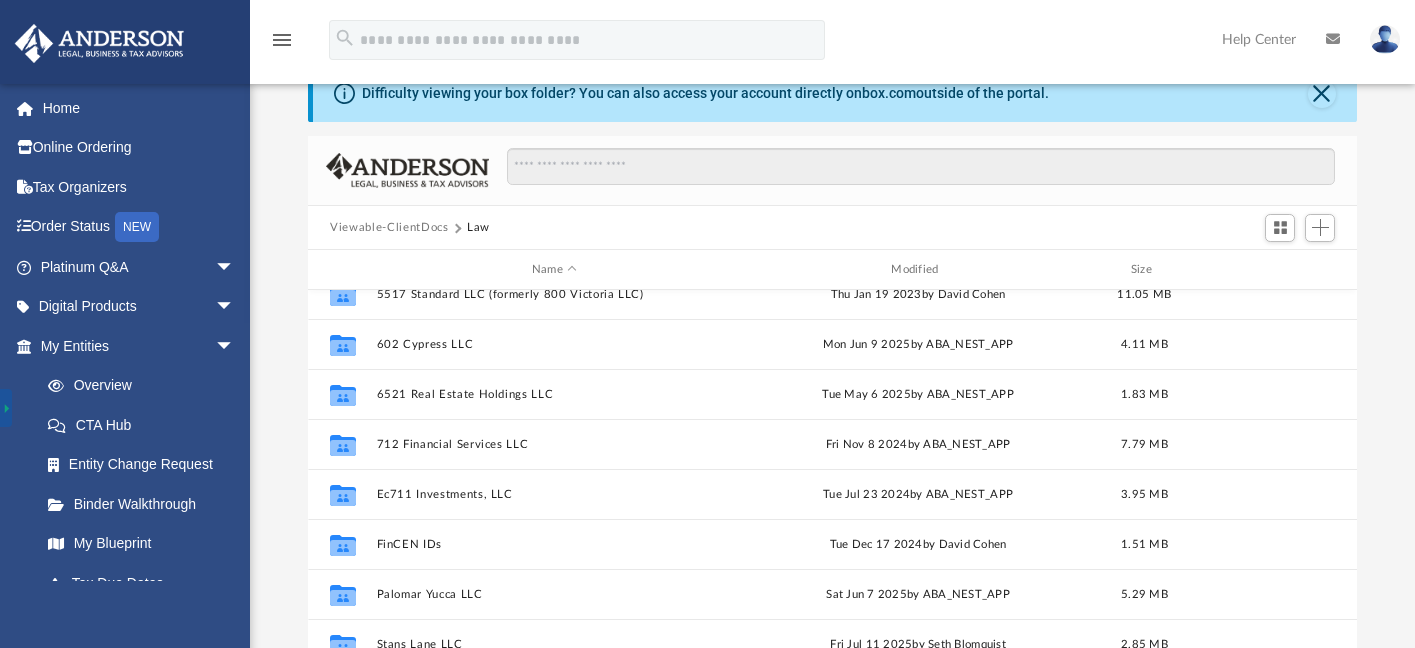 scroll, scrollTop: 586, scrollLeft: 0, axis: vertical 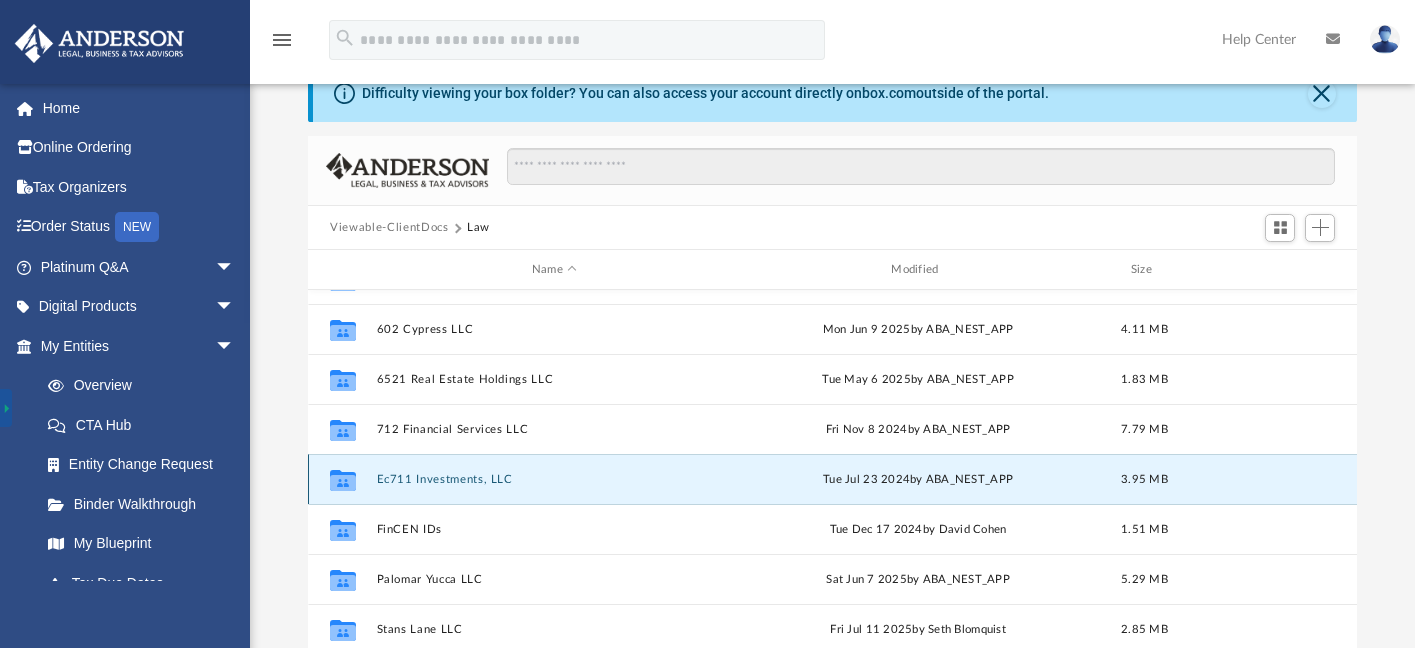 click on "Ec711 Investments, LLC" at bounding box center (554, 479) 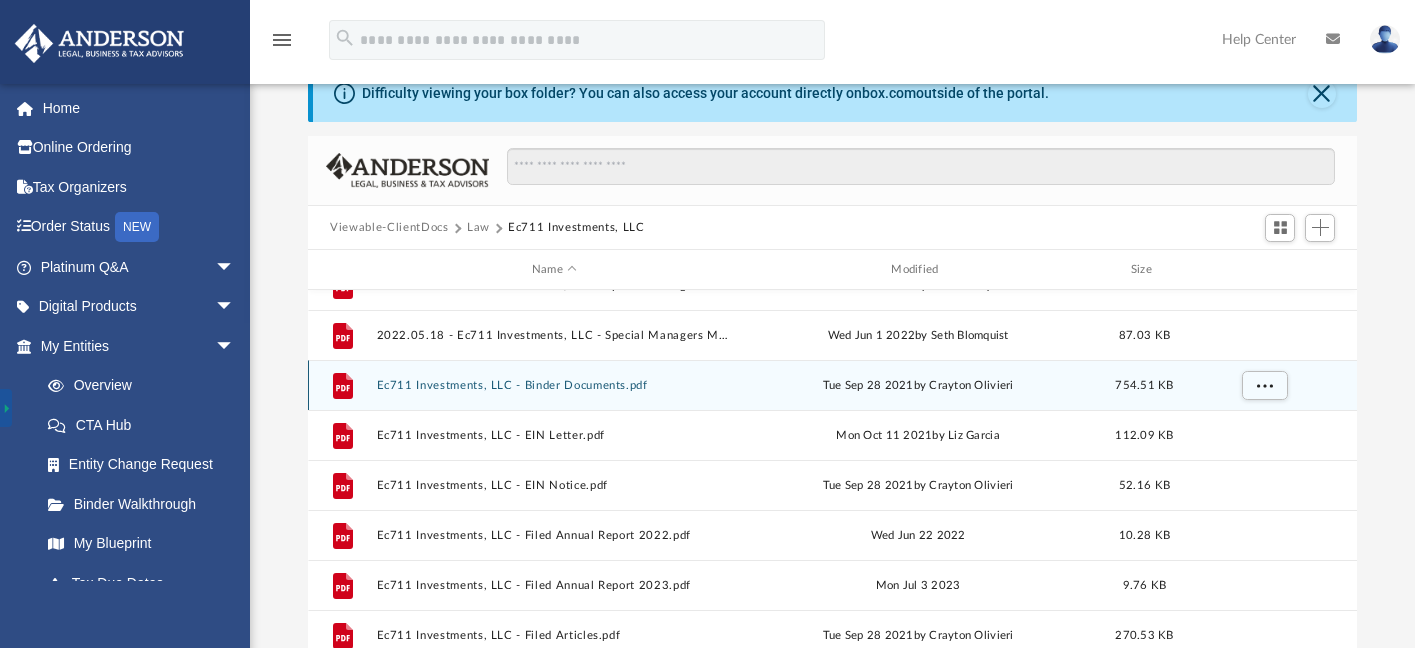 scroll, scrollTop: 135, scrollLeft: 0, axis: vertical 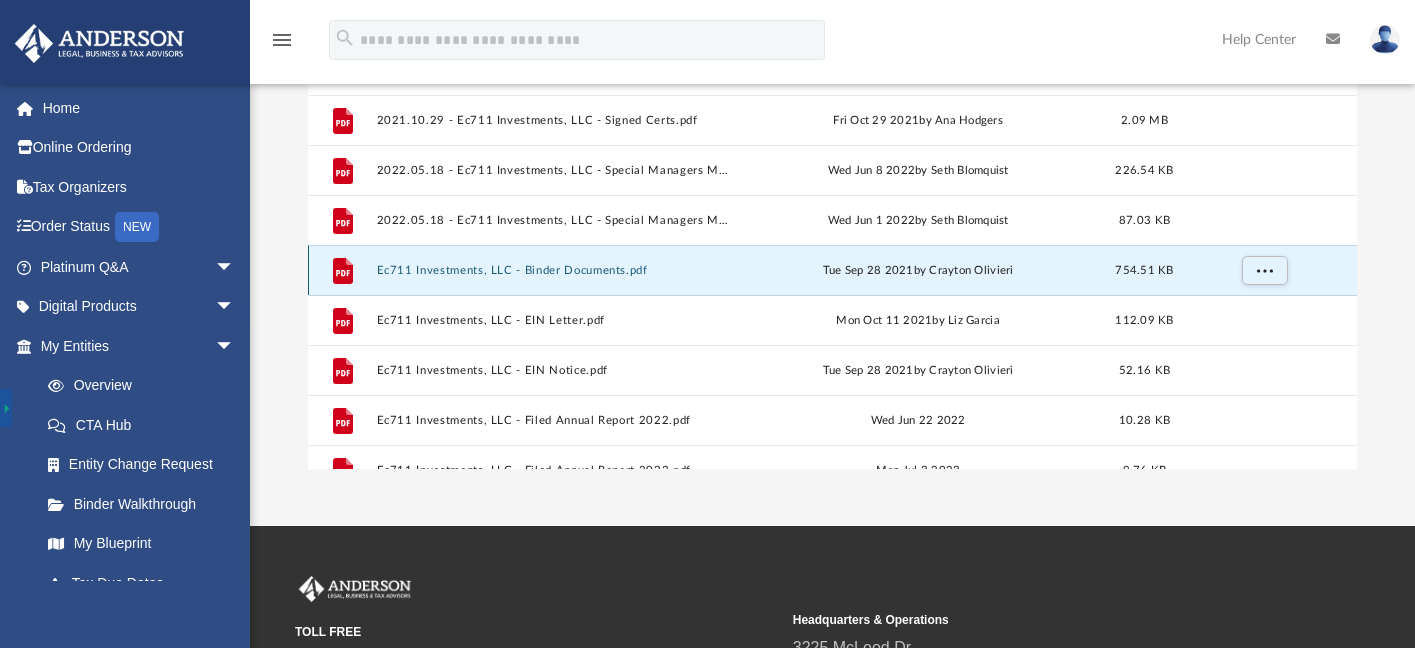 click on "Ec711 Investments, LLC - Binder Documents.pdf" at bounding box center [554, 270] 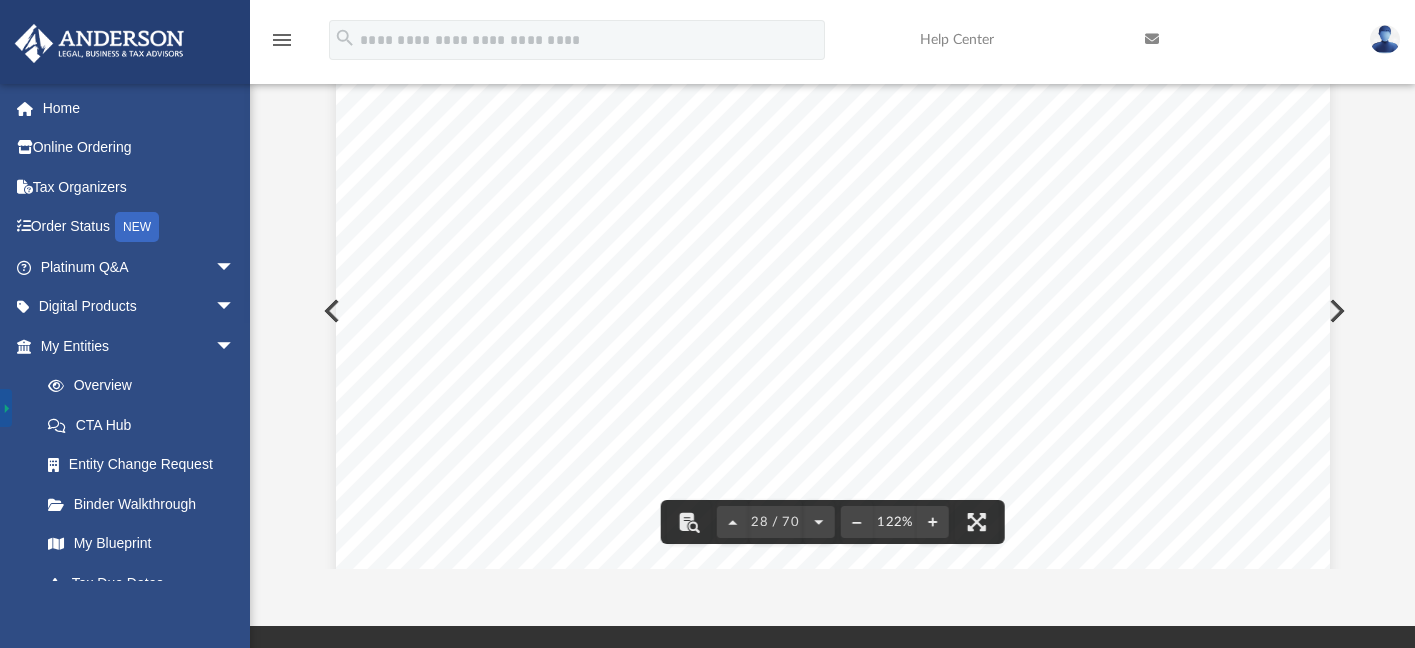 scroll, scrollTop: 38040, scrollLeft: 0, axis: vertical 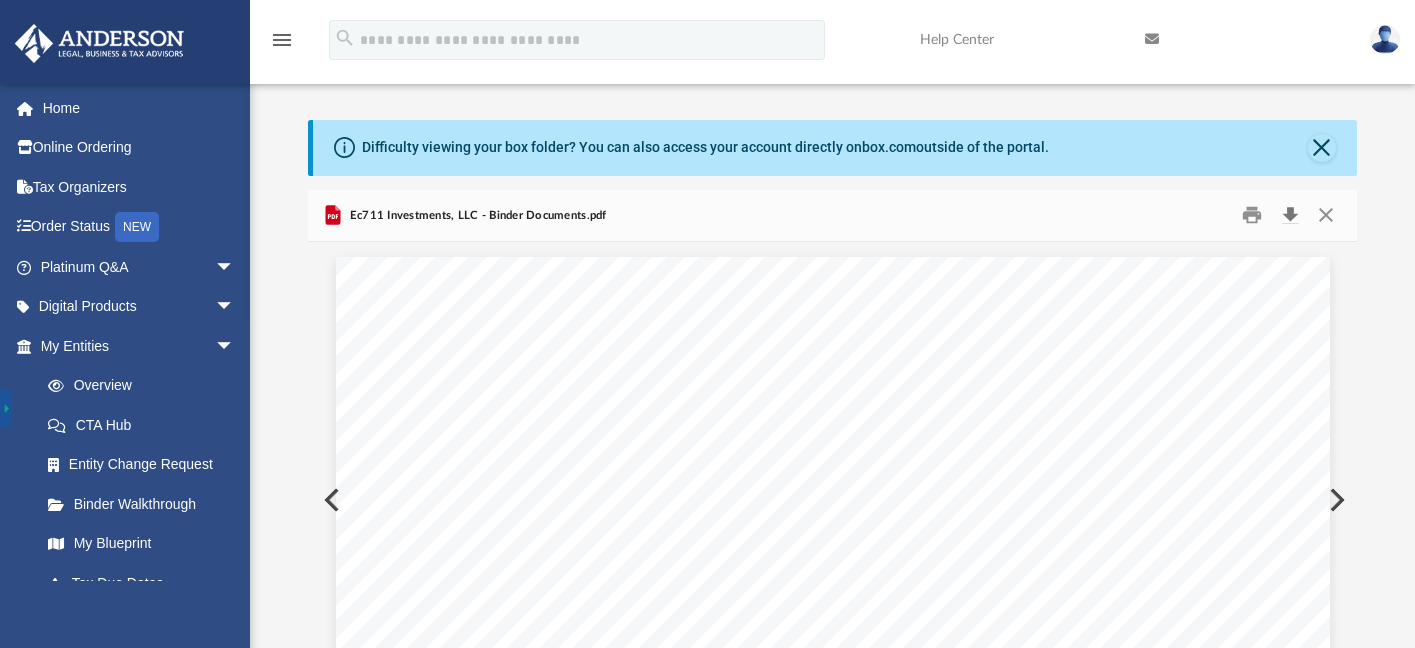click at bounding box center (1290, 215) 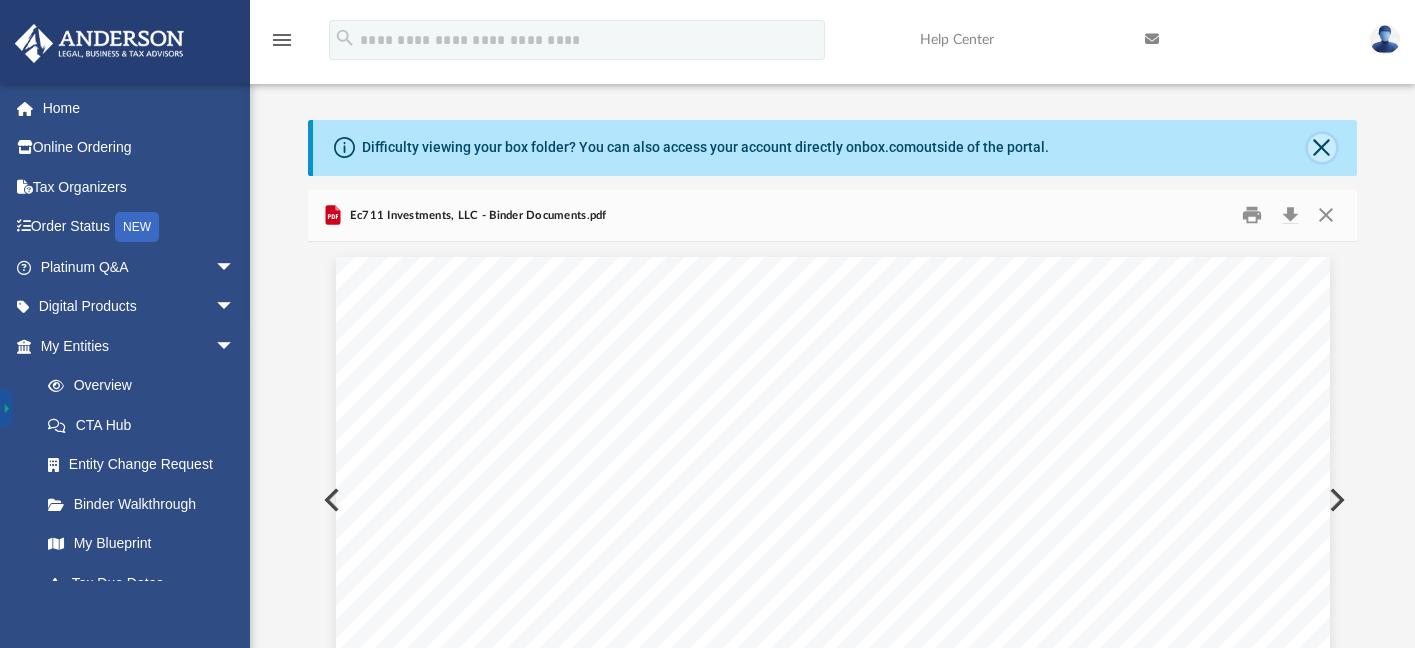 click 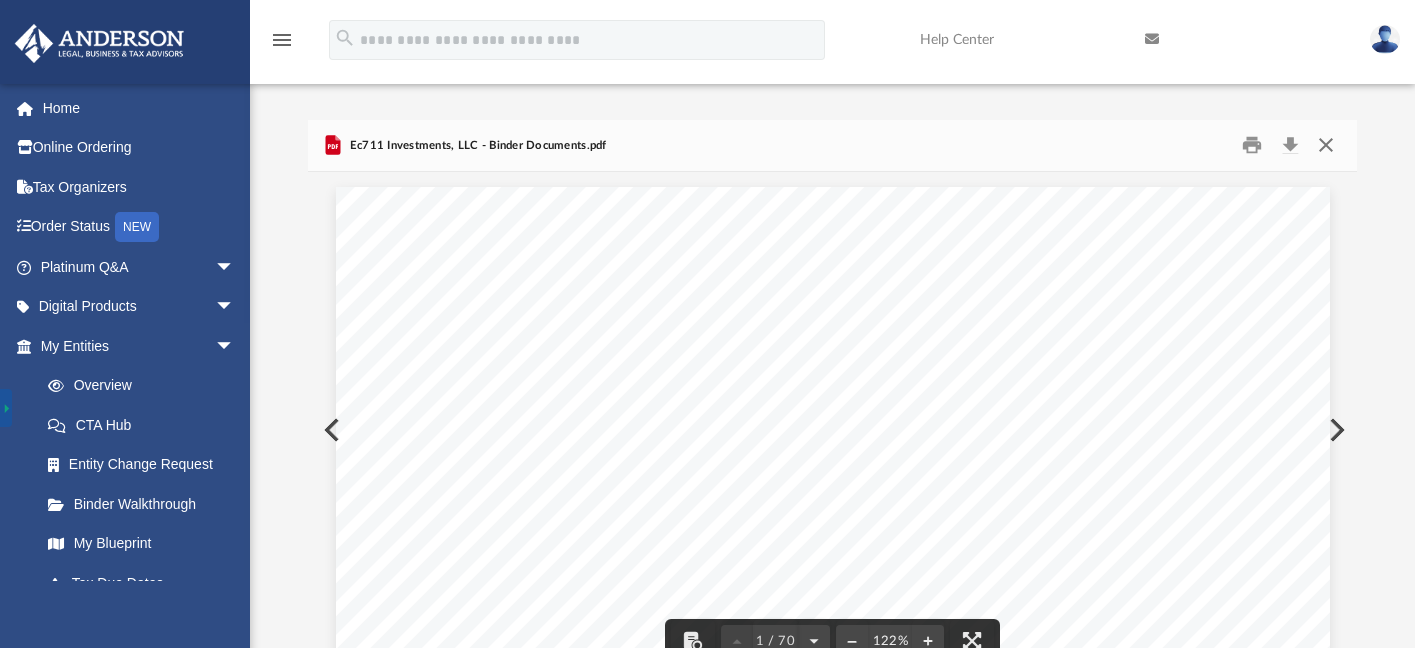 click at bounding box center (1325, 145) 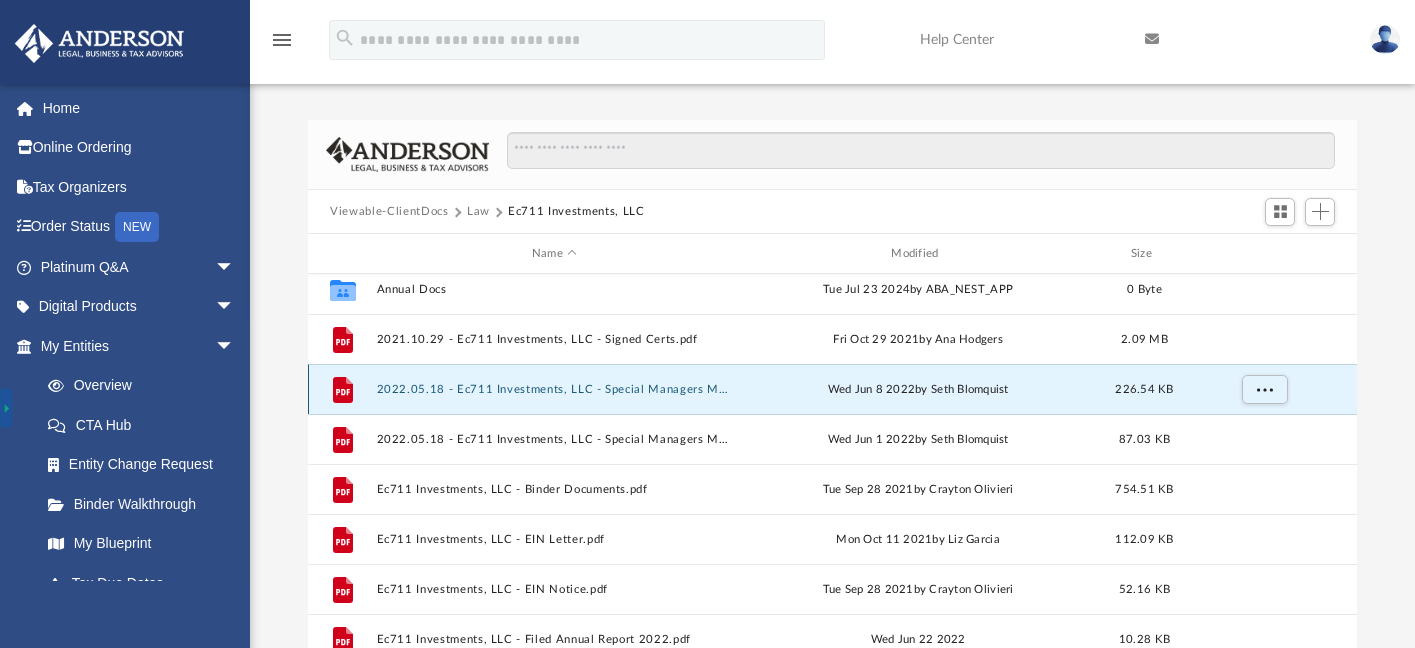 click on "2022.05.18 - Ec711 Investments, LLC - Special Managers Meeting - DocuSigned.pdf" at bounding box center [554, 389] 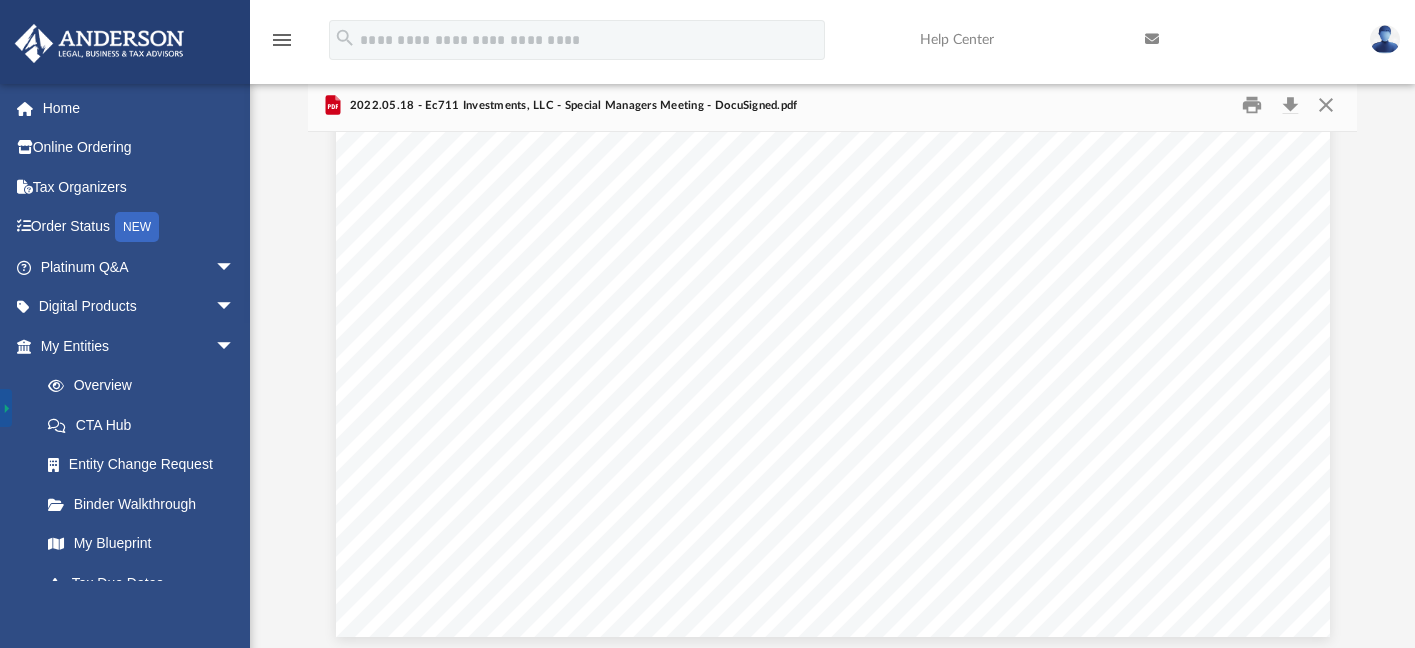 scroll, scrollTop: 2116, scrollLeft: 0, axis: vertical 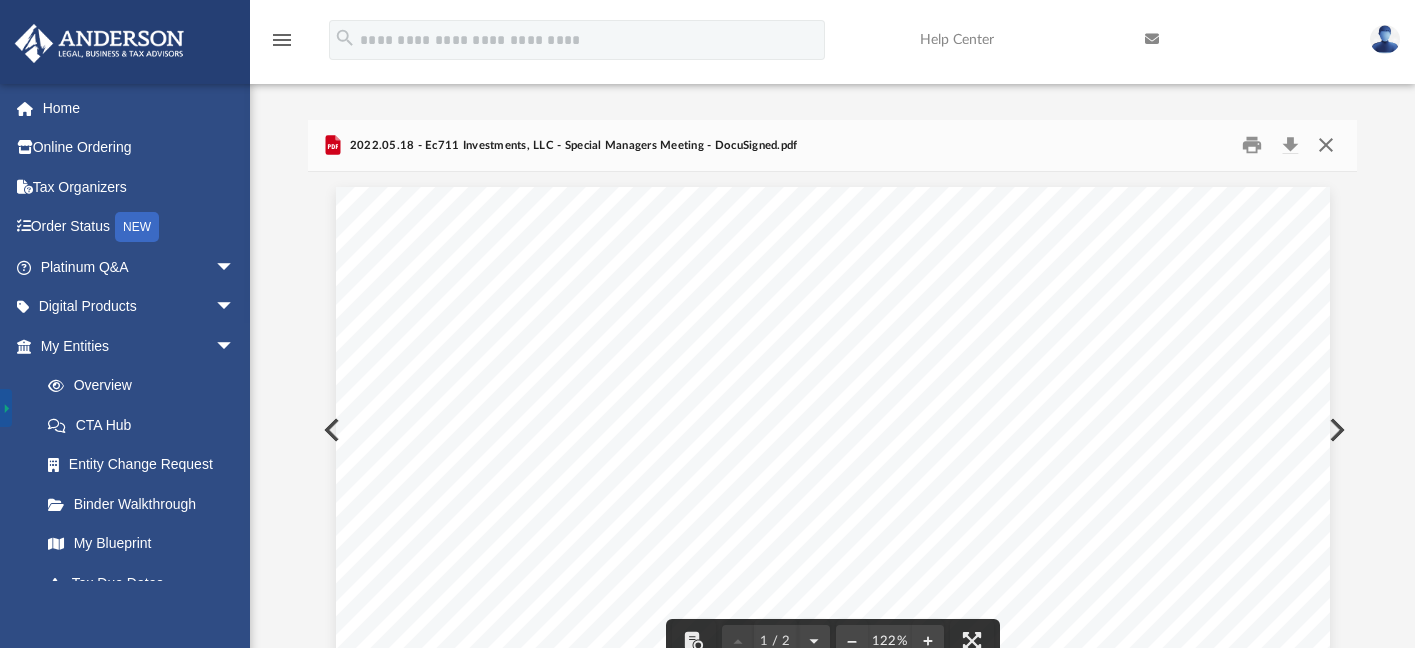 click at bounding box center (1325, 145) 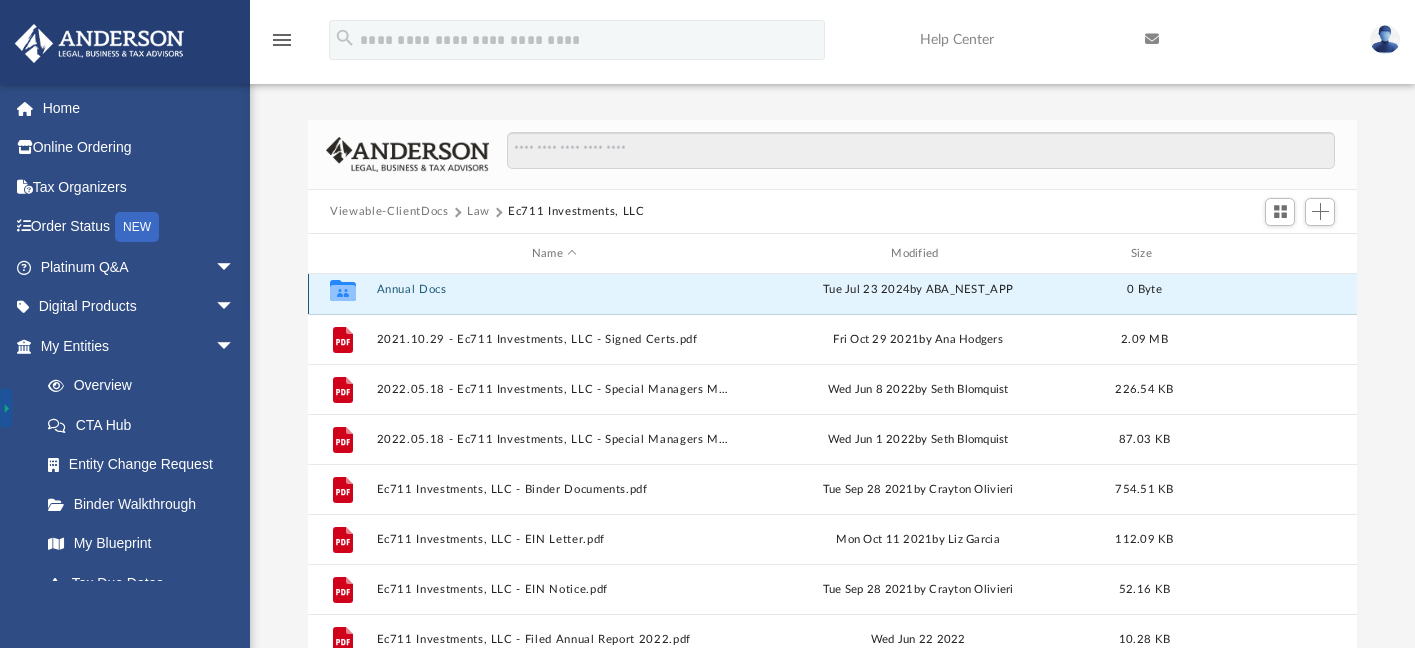 scroll, scrollTop: 0, scrollLeft: 0, axis: both 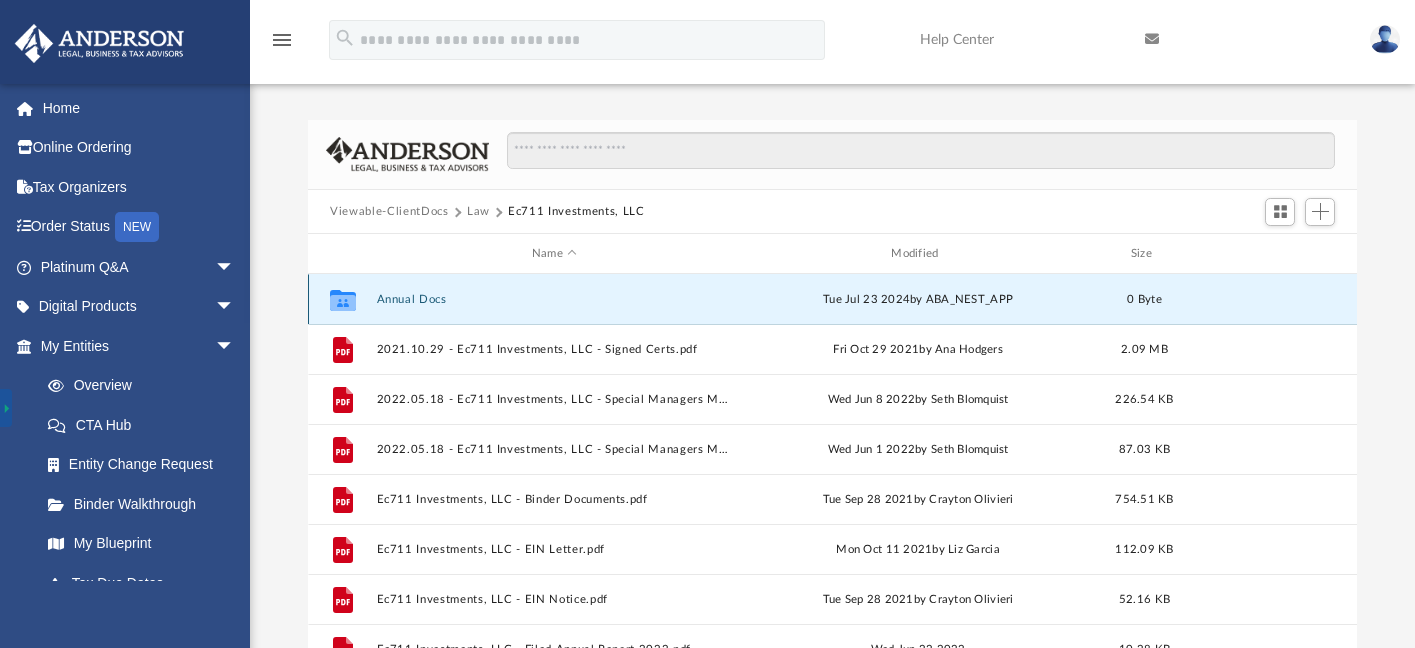 click on "Annual Docs" at bounding box center [554, 299] 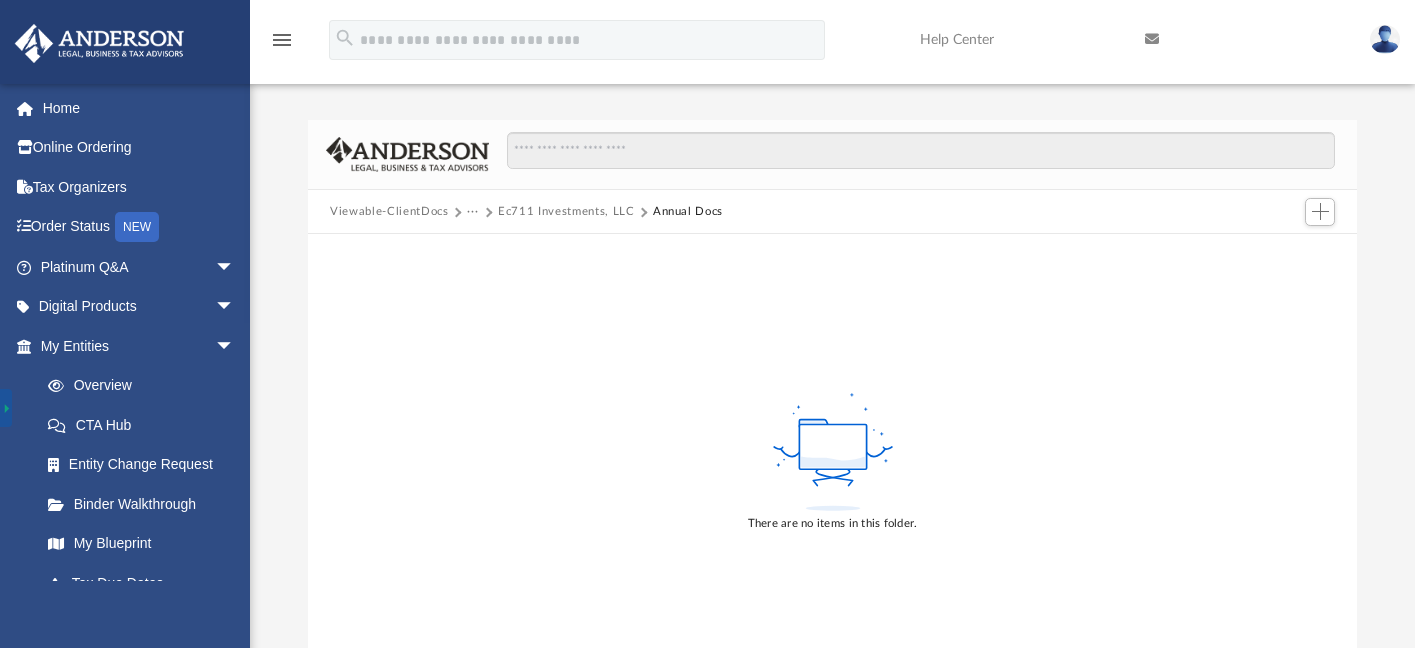 click on "Ec711 Investments, LLC" at bounding box center [566, 212] 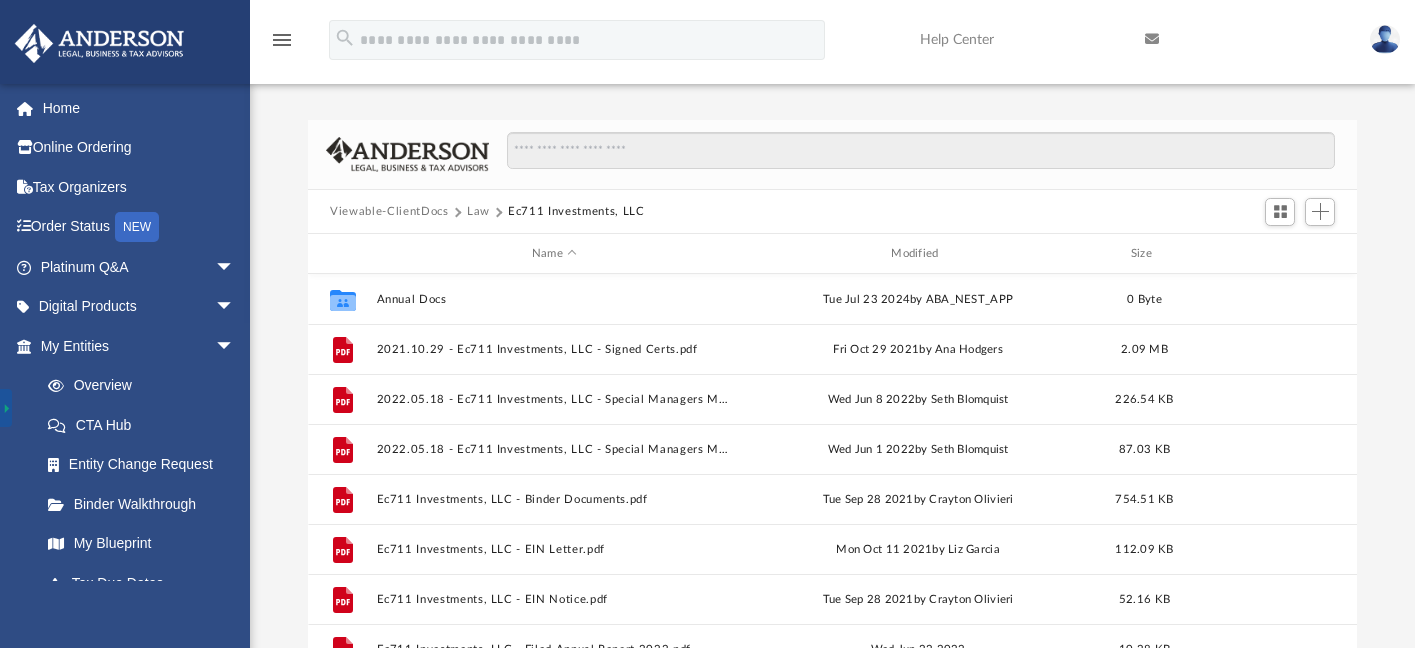 scroll, scrollTop: 16, scrollLeft: 16, axis: both 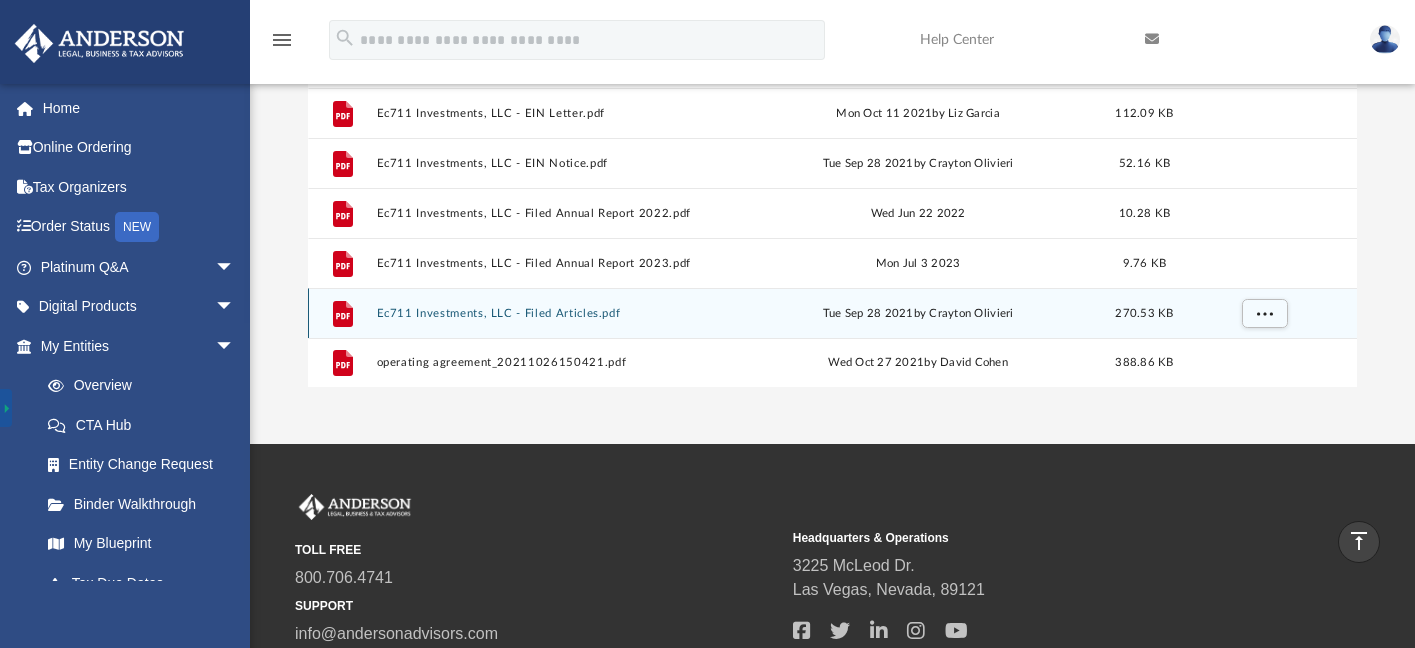 click on "Ec711 Investments, LLC - Filed Articles.pdf" at bounding box center [554, 313] 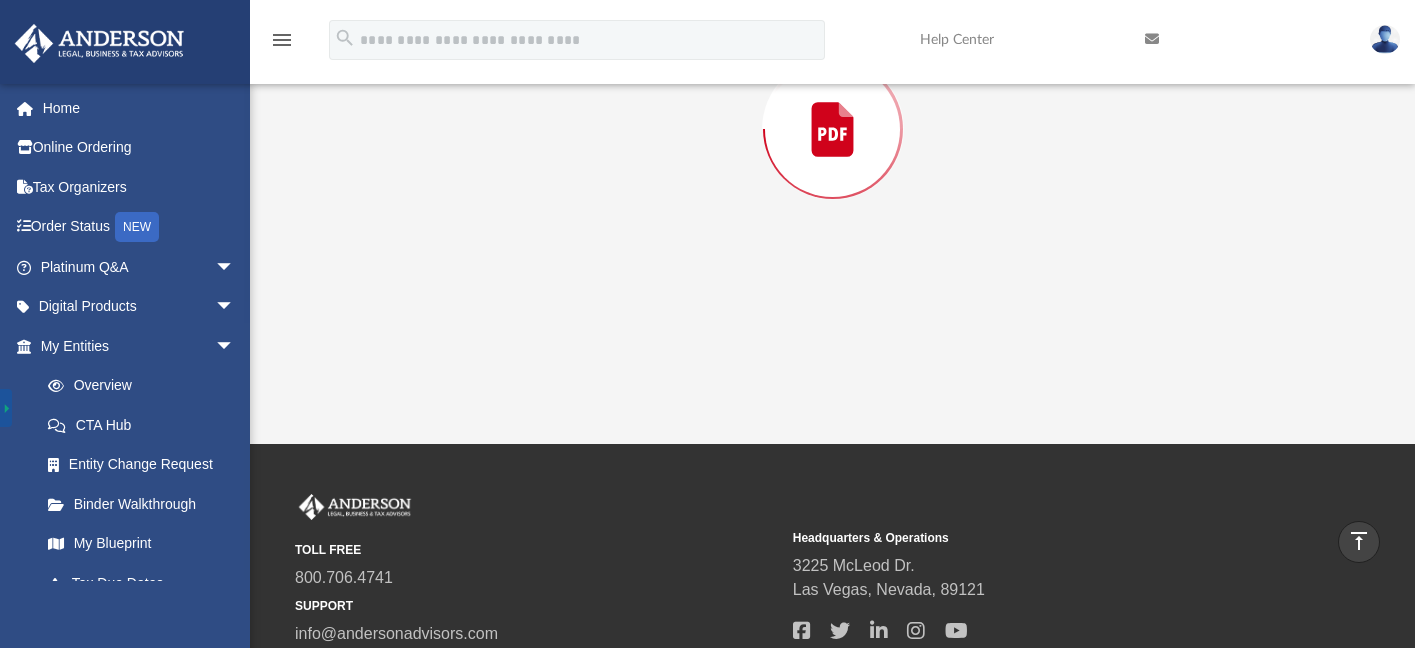 scroll, scrollTop: 119, scrollLeft: 0, axis: vertical 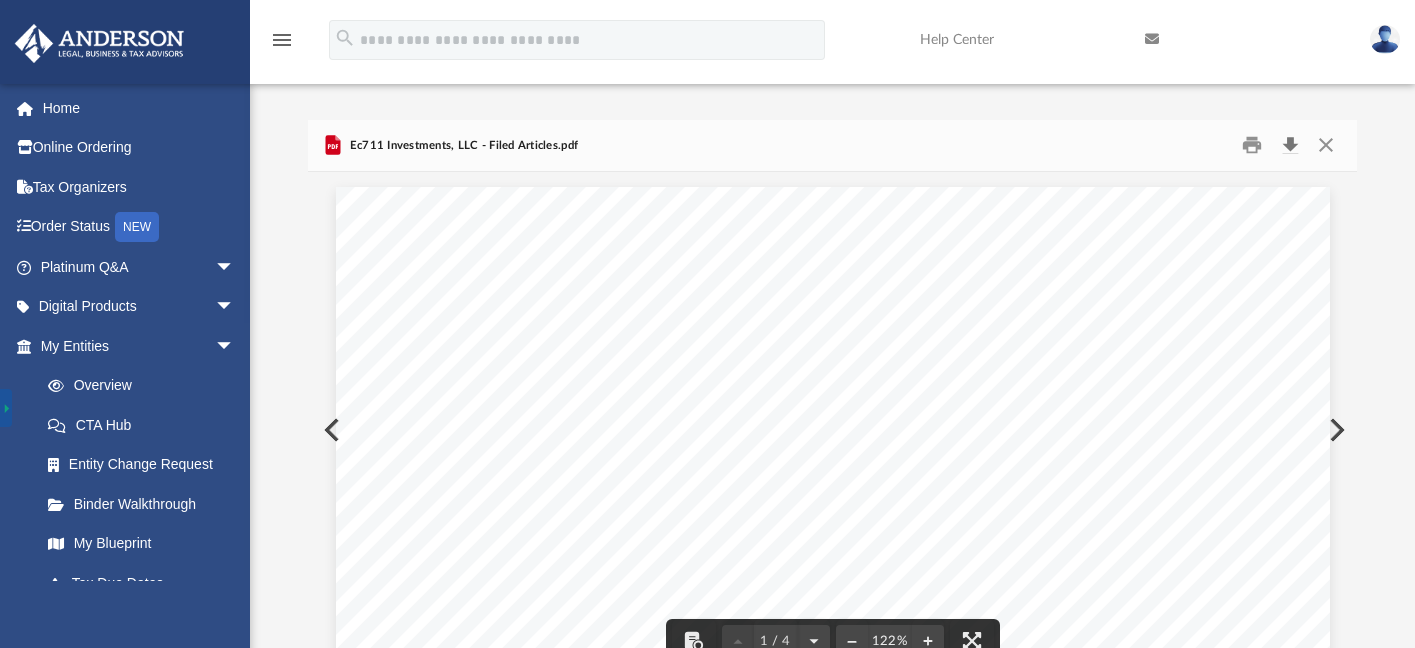 click at bounding box center [1290, 145] 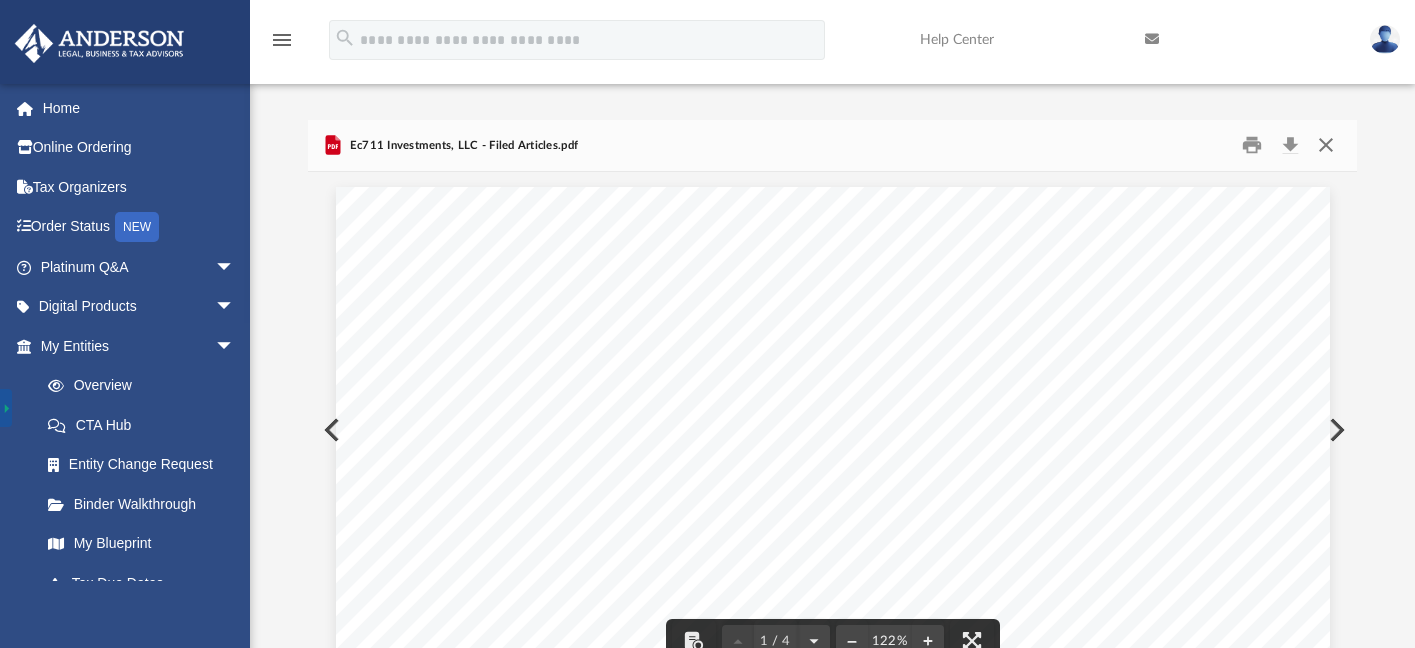 click at bounding box center [1325, 145] 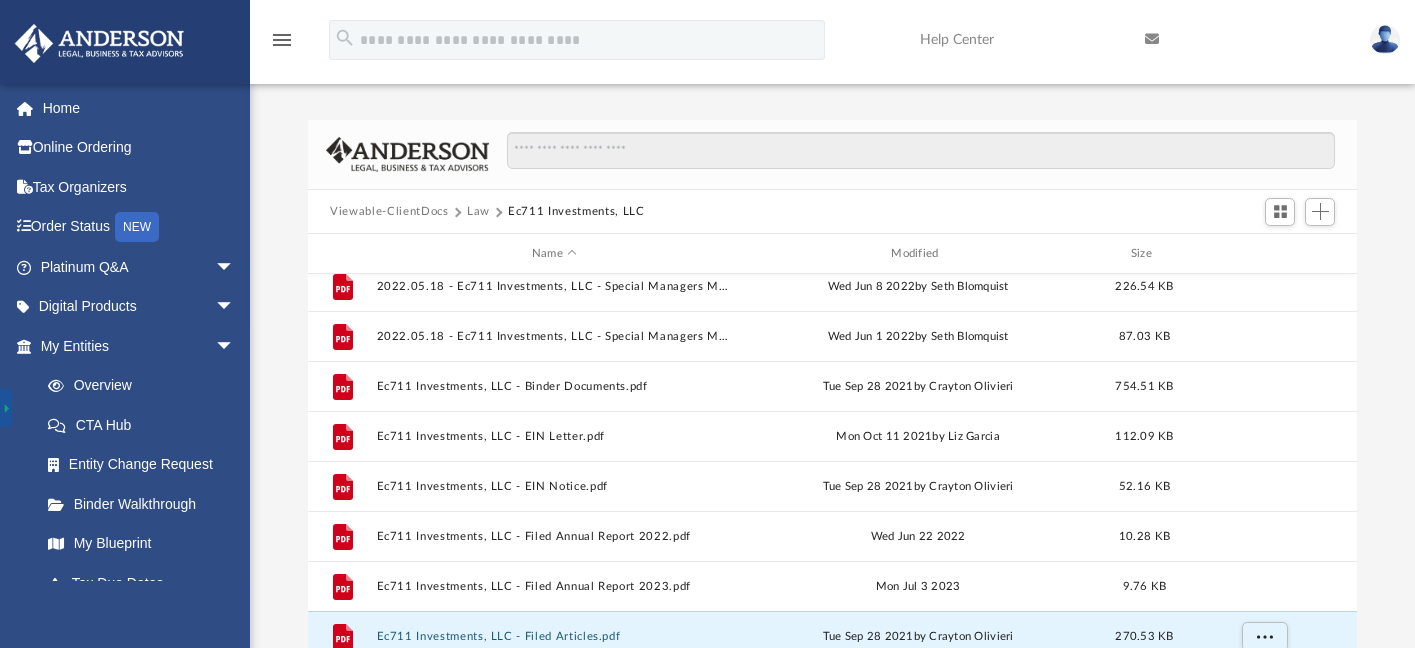 scroll, scrollTop: 135, scrollLeft: 0, axis: vertical 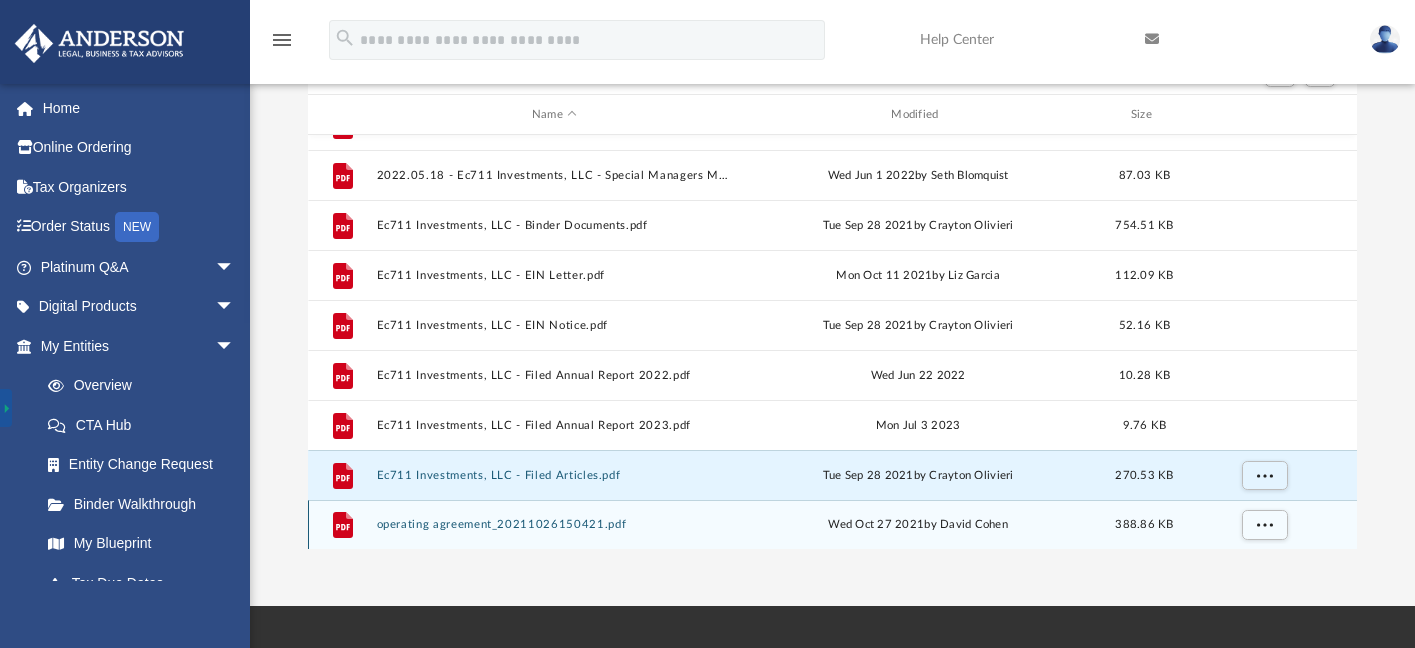 click on "operating agreement_20211026150421.pdf" at bounding box center (554, 525) 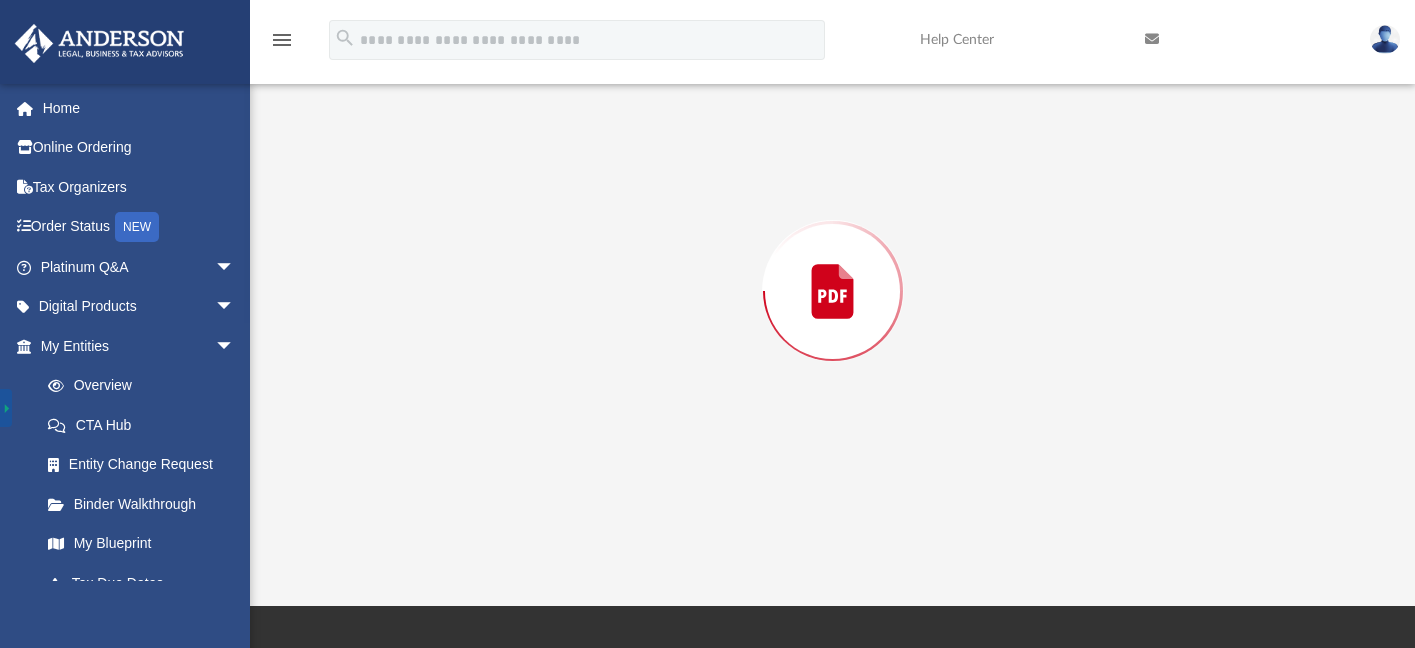 scroll, scrollTop: 119, scrollLeft: 0, axis: vertical 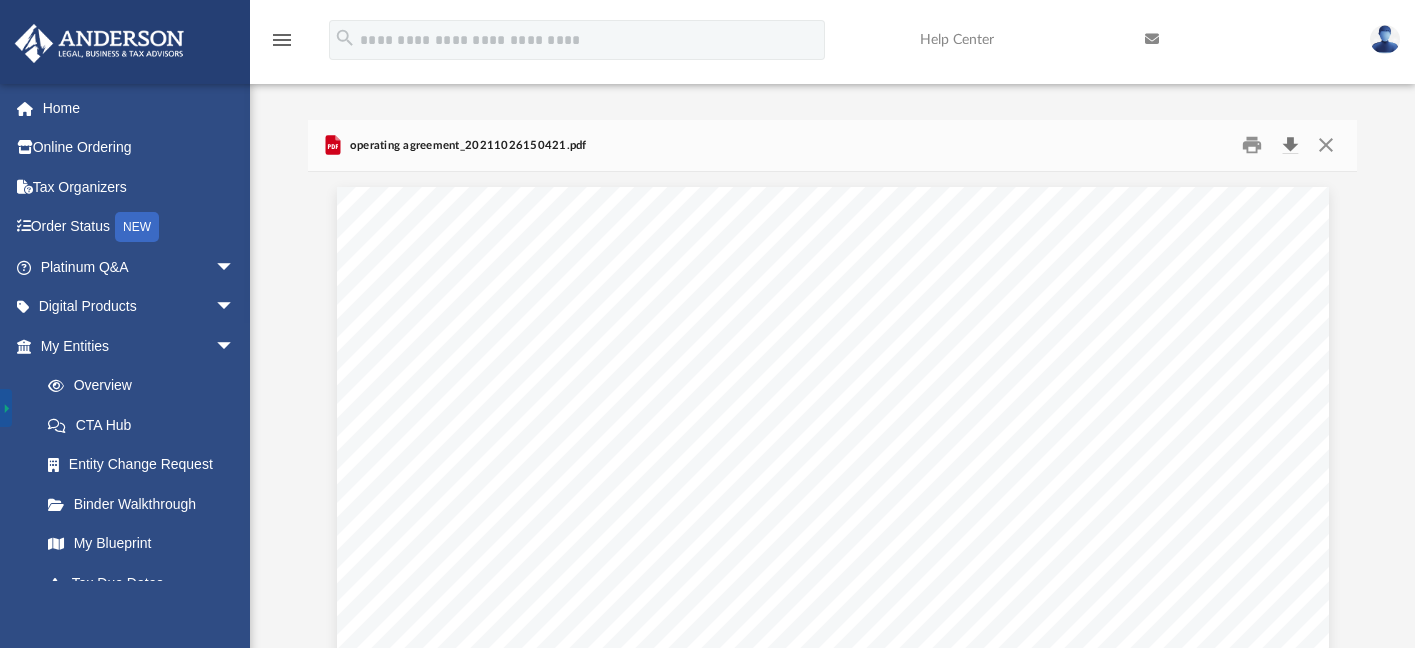 click at bounding box center (1290, 145) 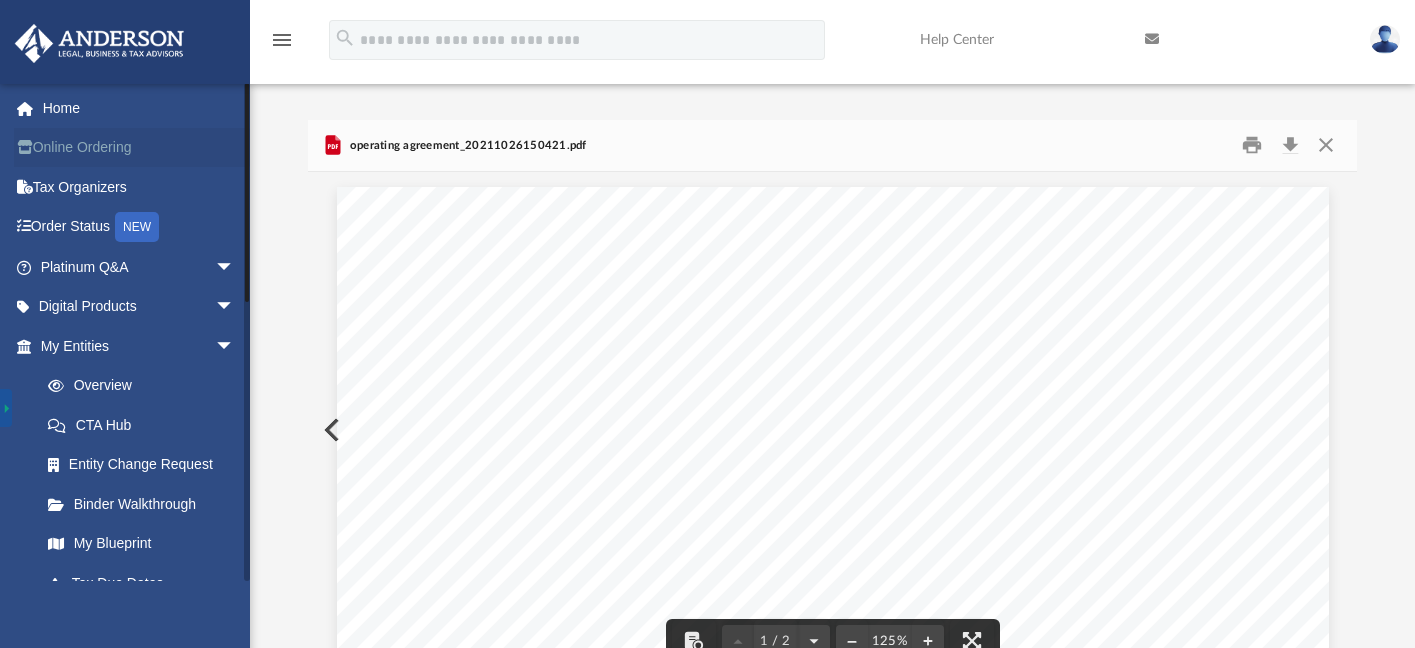 click on "Online Ordering" at bounding box center [139, 148] 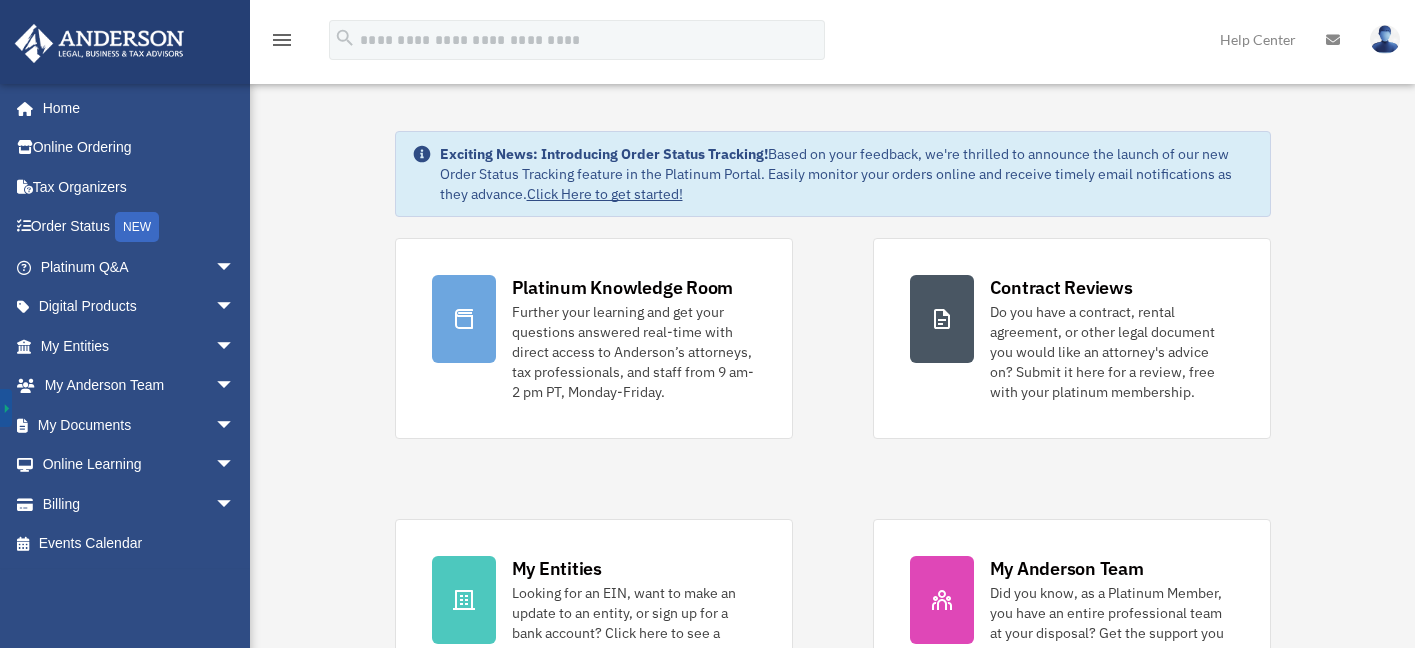 scroll, scrollTop: 0, scrollLeft: 0, axis: both 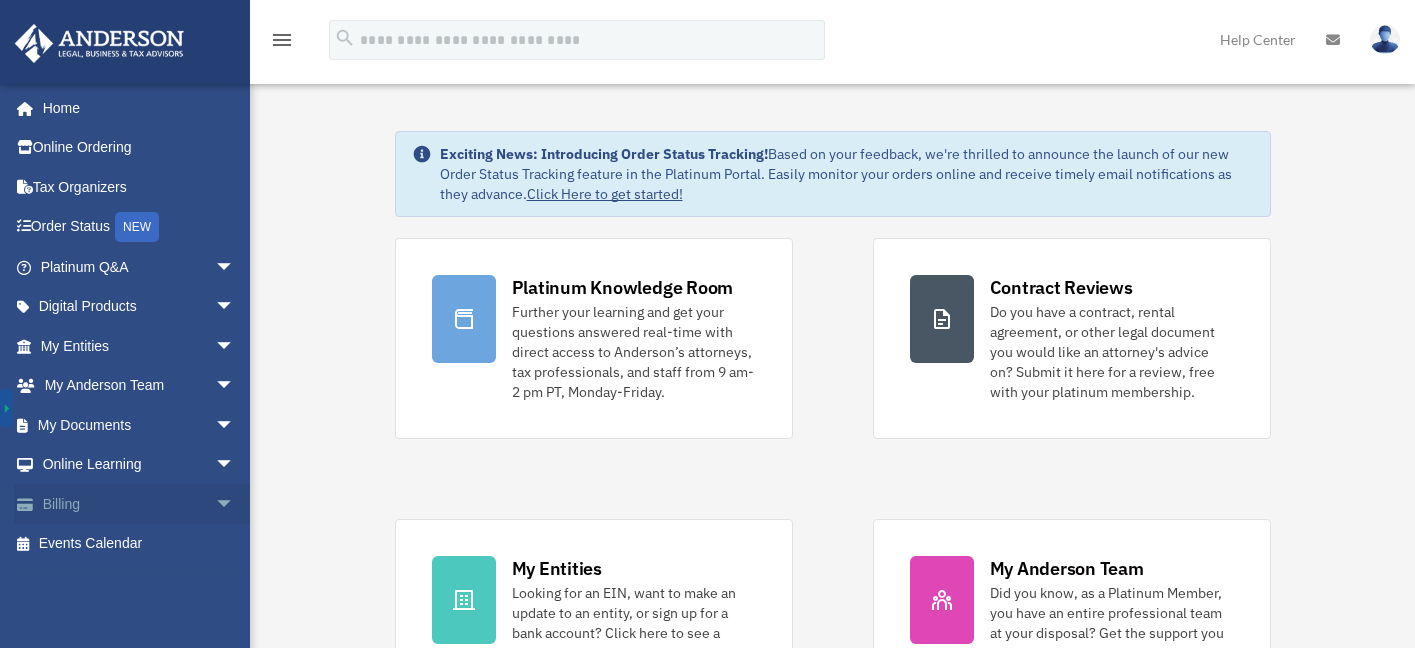 click on "arrow_drop_down" at bounding box center (235, 504) 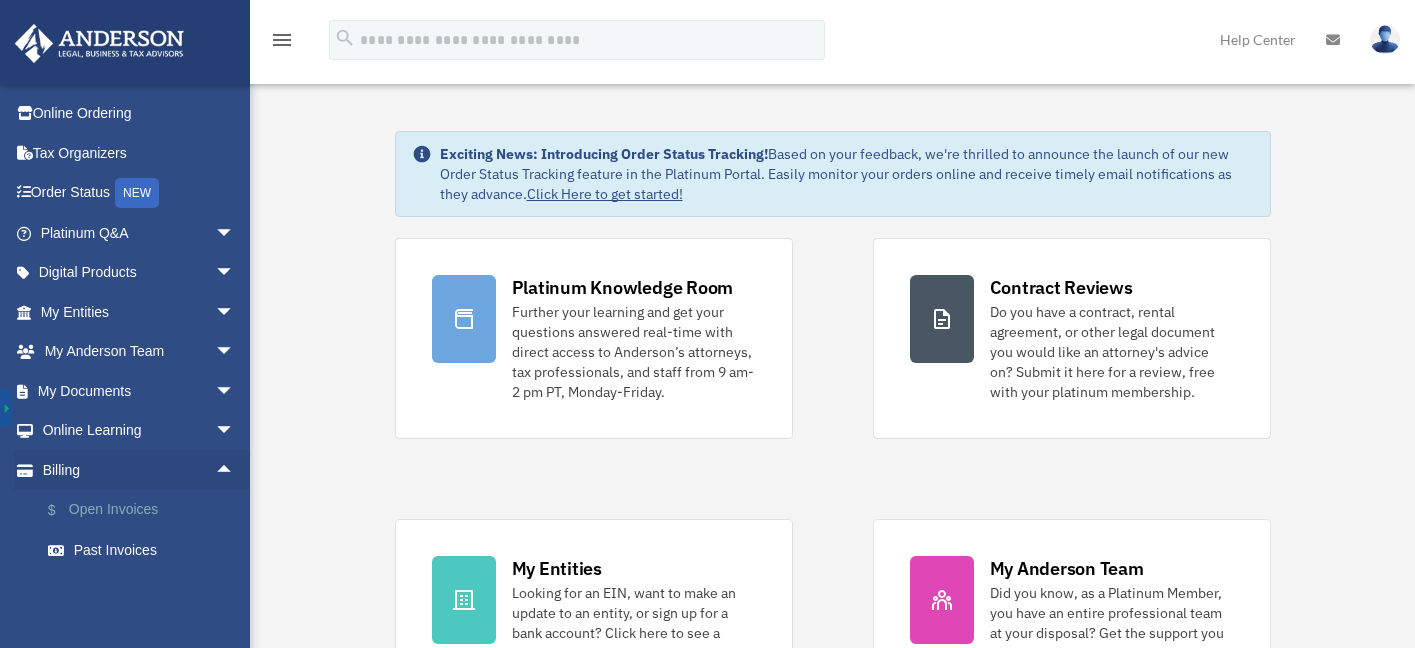 scroll, scrollTop: 40, scrollLeft: 0, axis: vertical 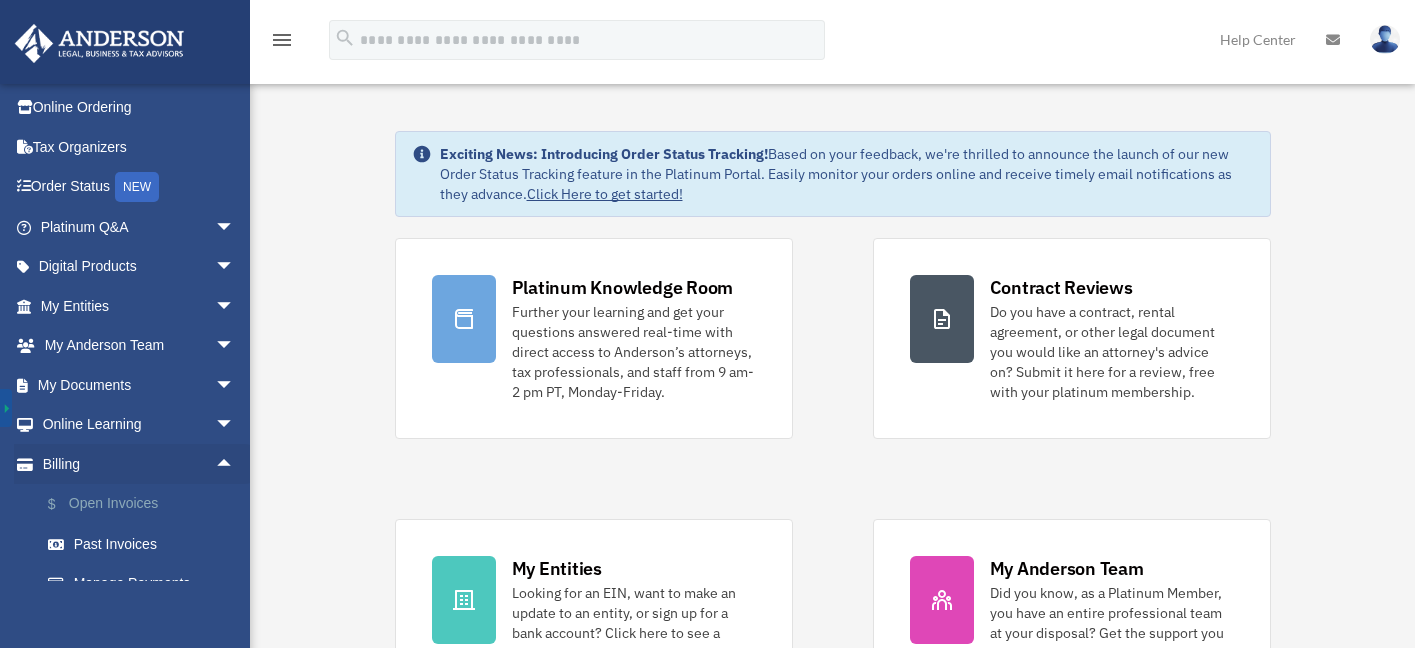 click on "Past Invoices" at bounding box center [146, 544] 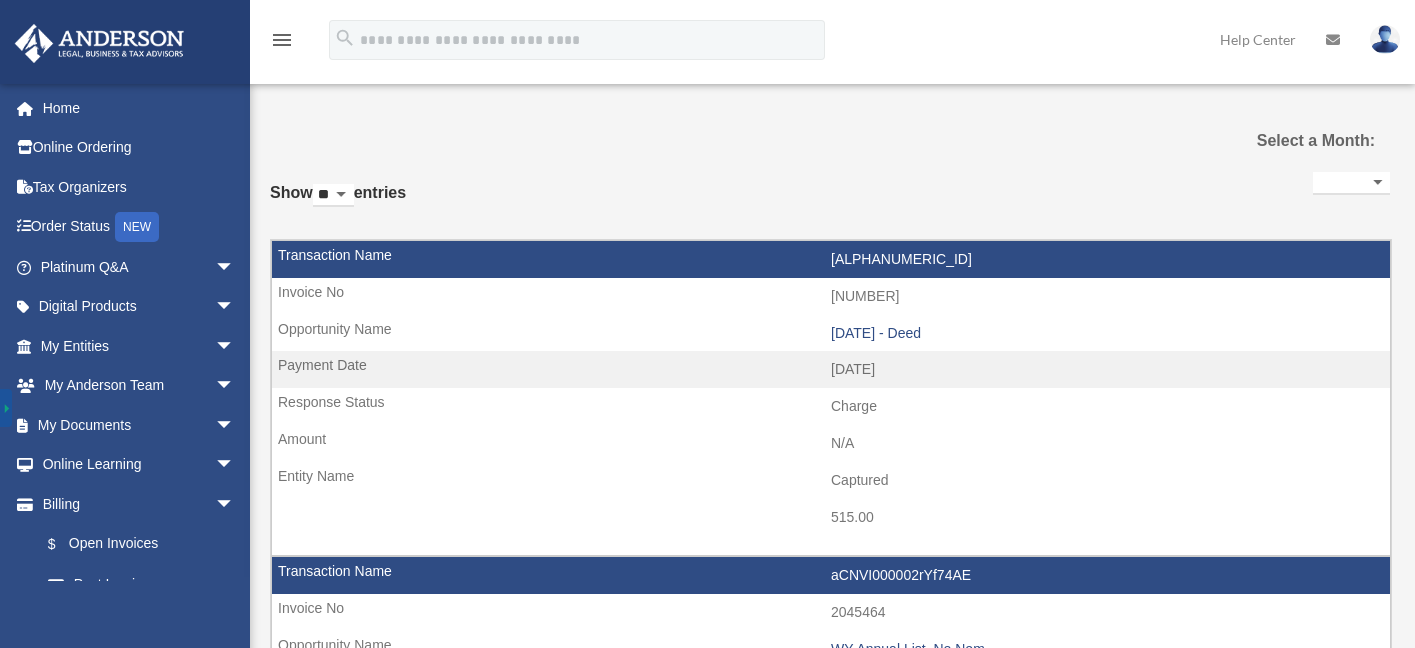 select 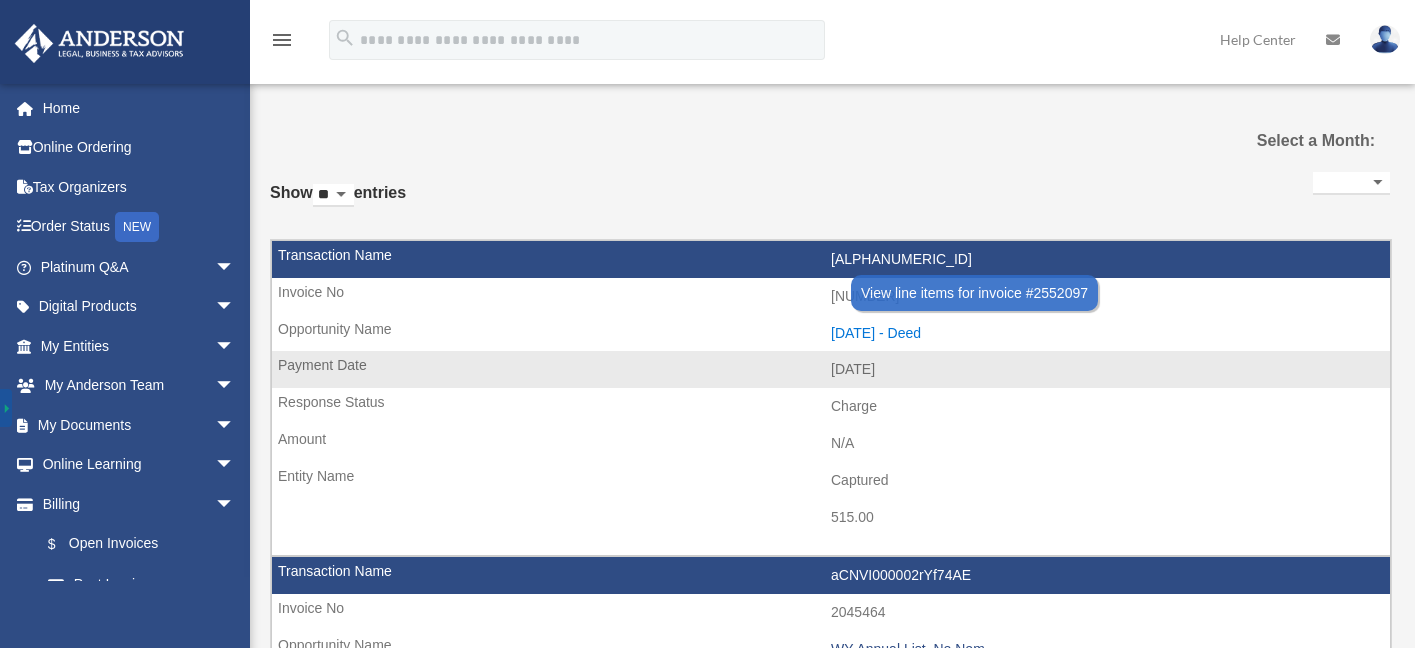 click on "[DATE] - Deed" at bounding box center (1105, 333) 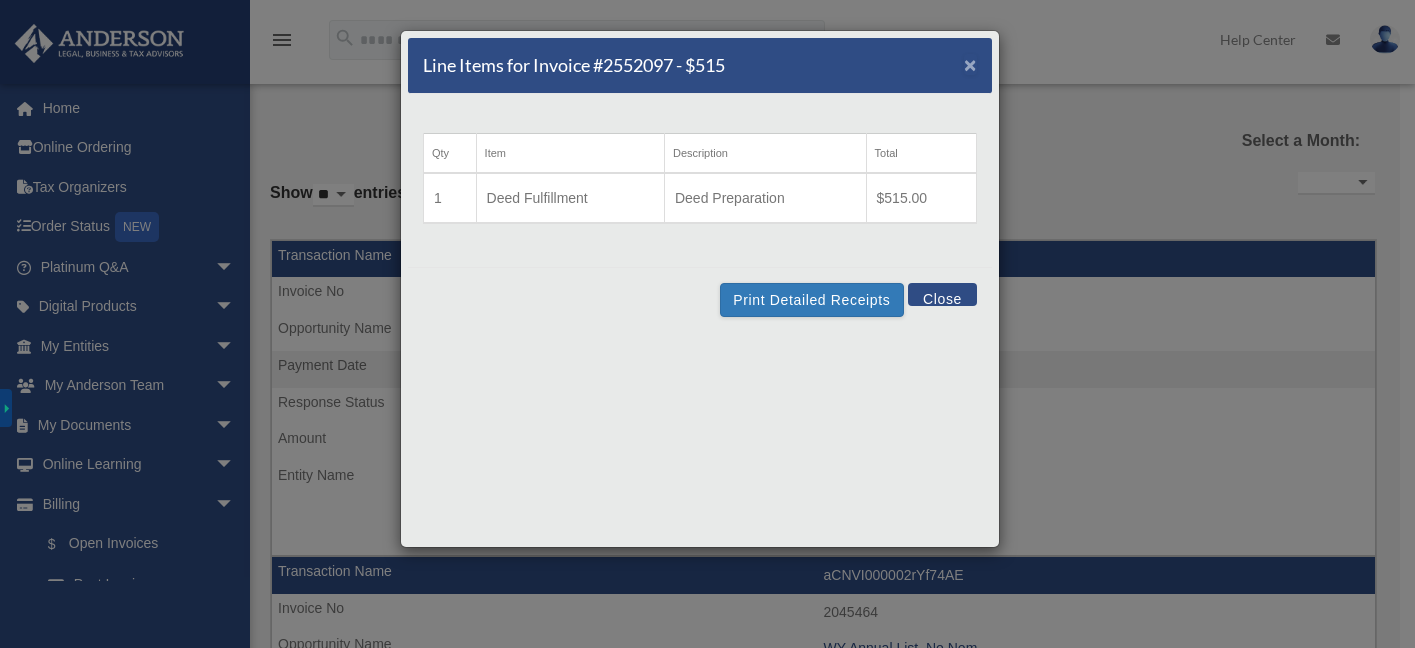 click on "×" at bounding box center [970, 64] 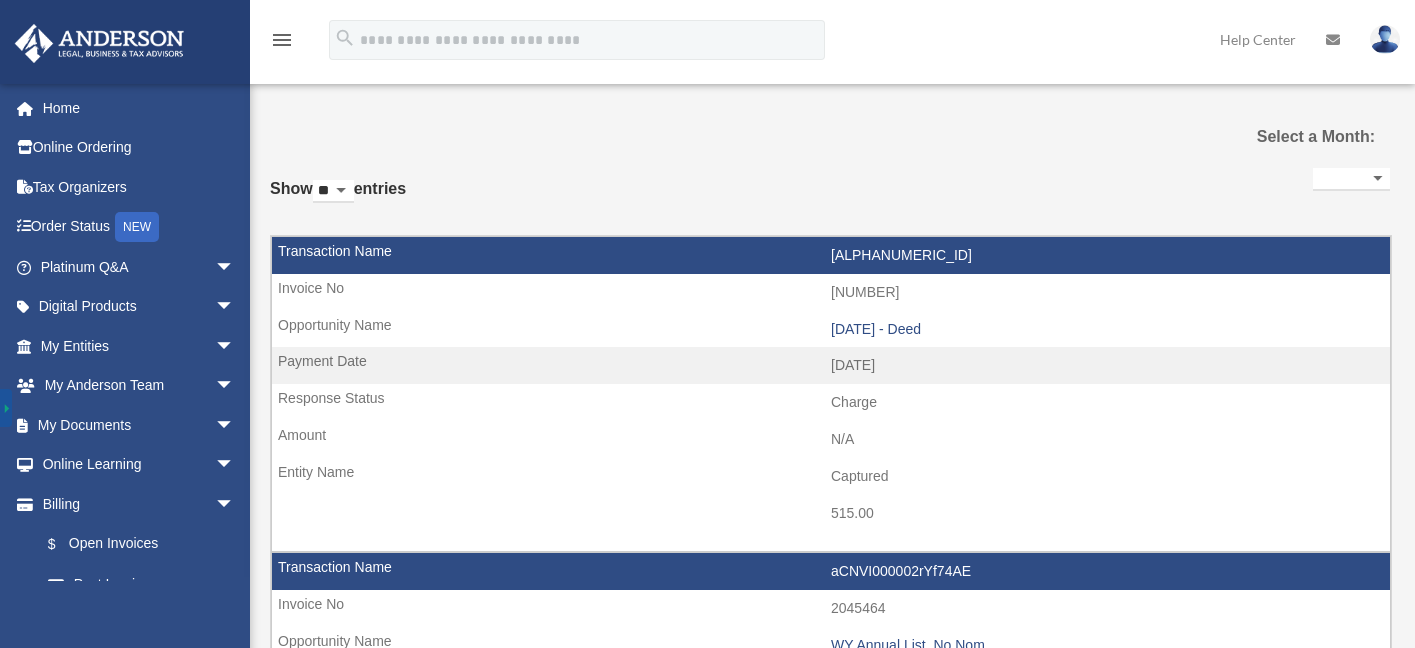 scroll, scrollTop: 0, scrollLeft: 0, axis: both 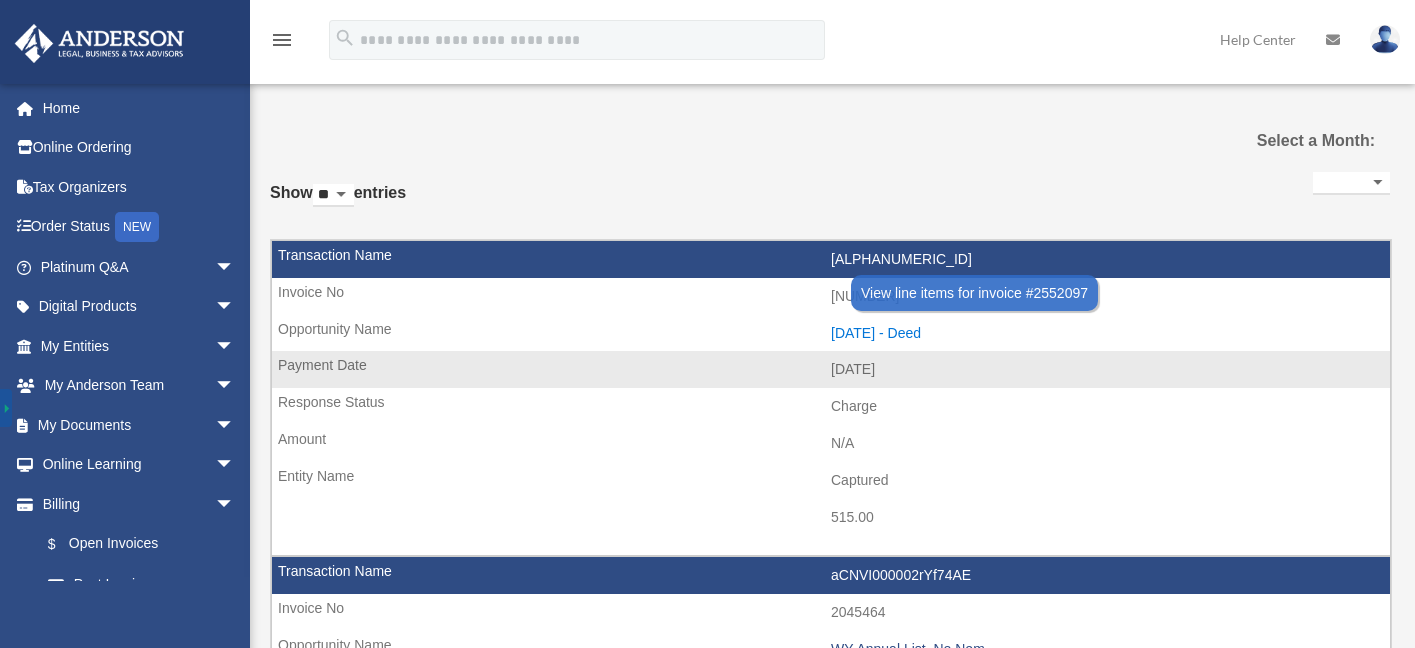 click on "[DATE] - Deed" at bounding box center (1105, 333) 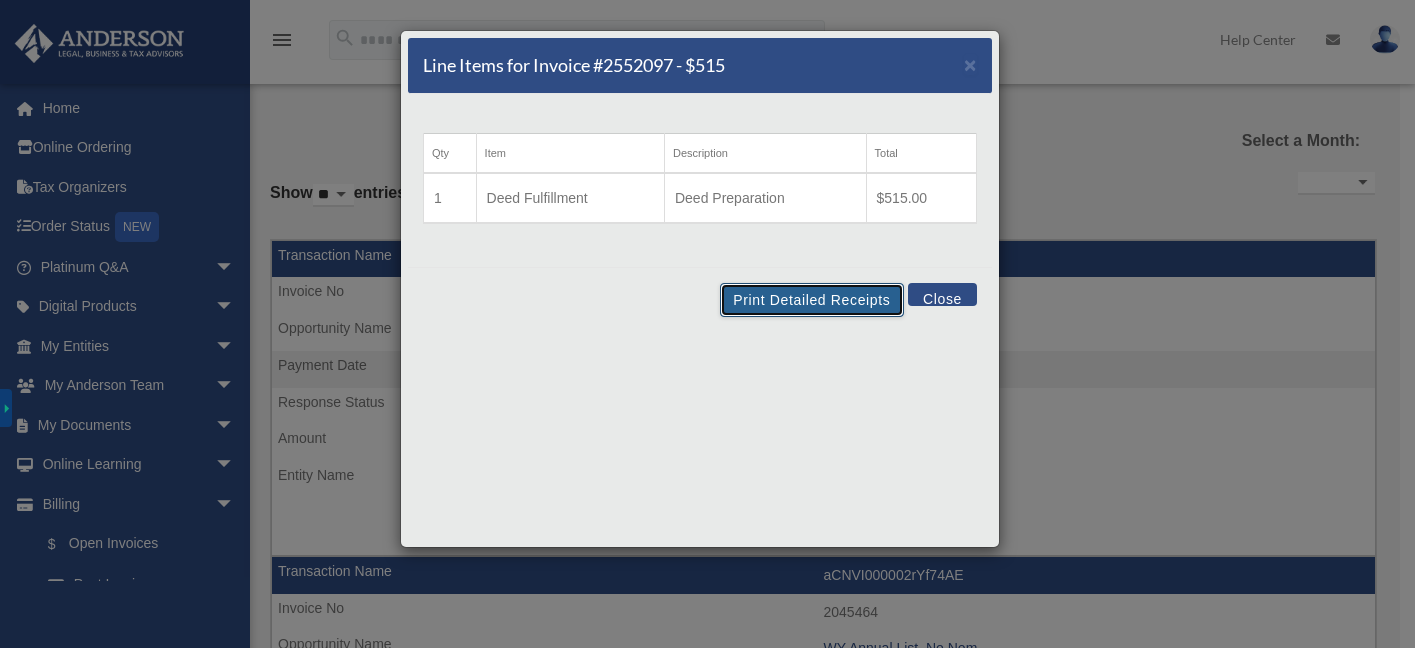 click on "Print Detailed Receipts" at bounding box center (811, 300) 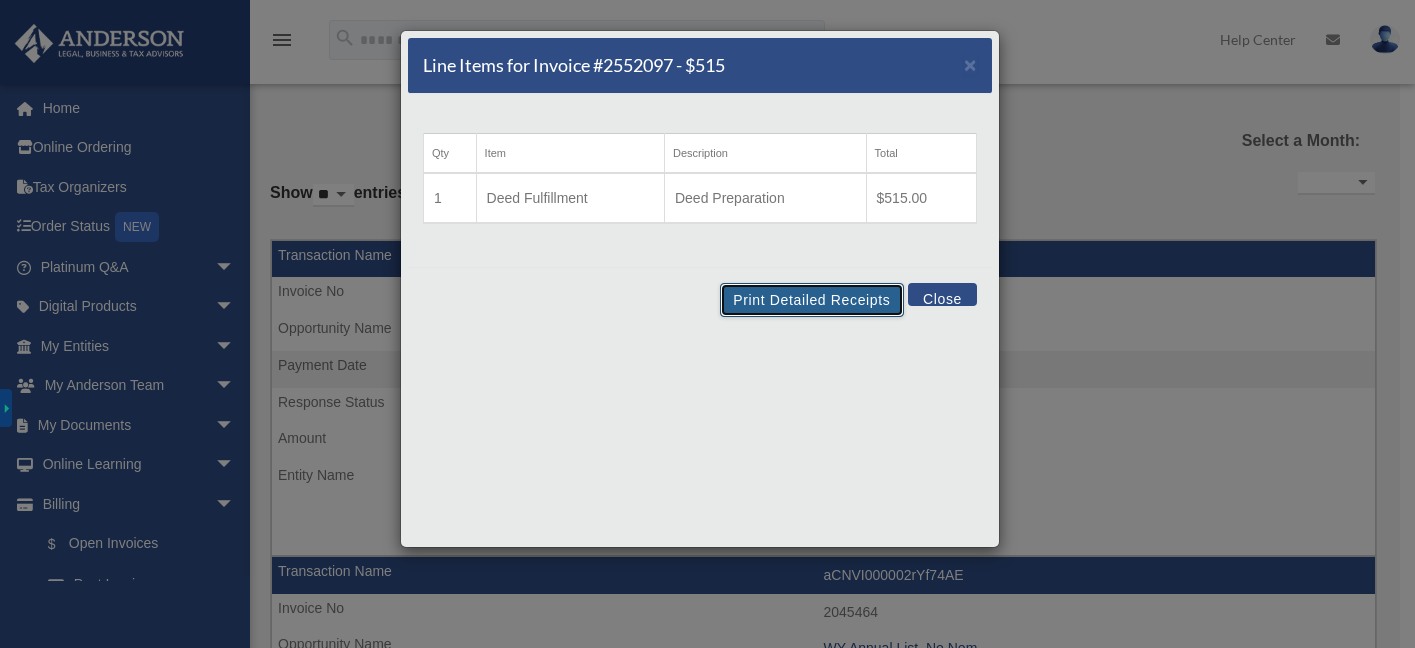 click on "Print Detailed Receipts" at bounding box center [811, 300] 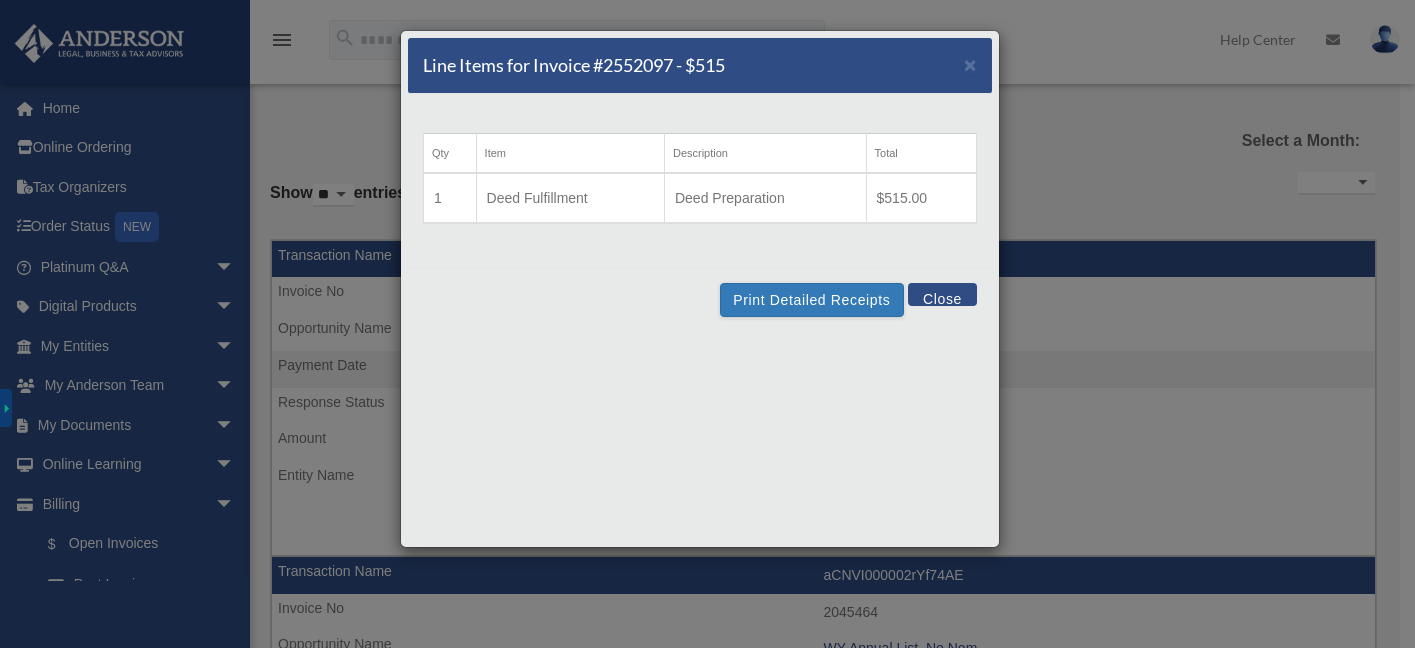 click on "Close" at bounding box center [942, 294] 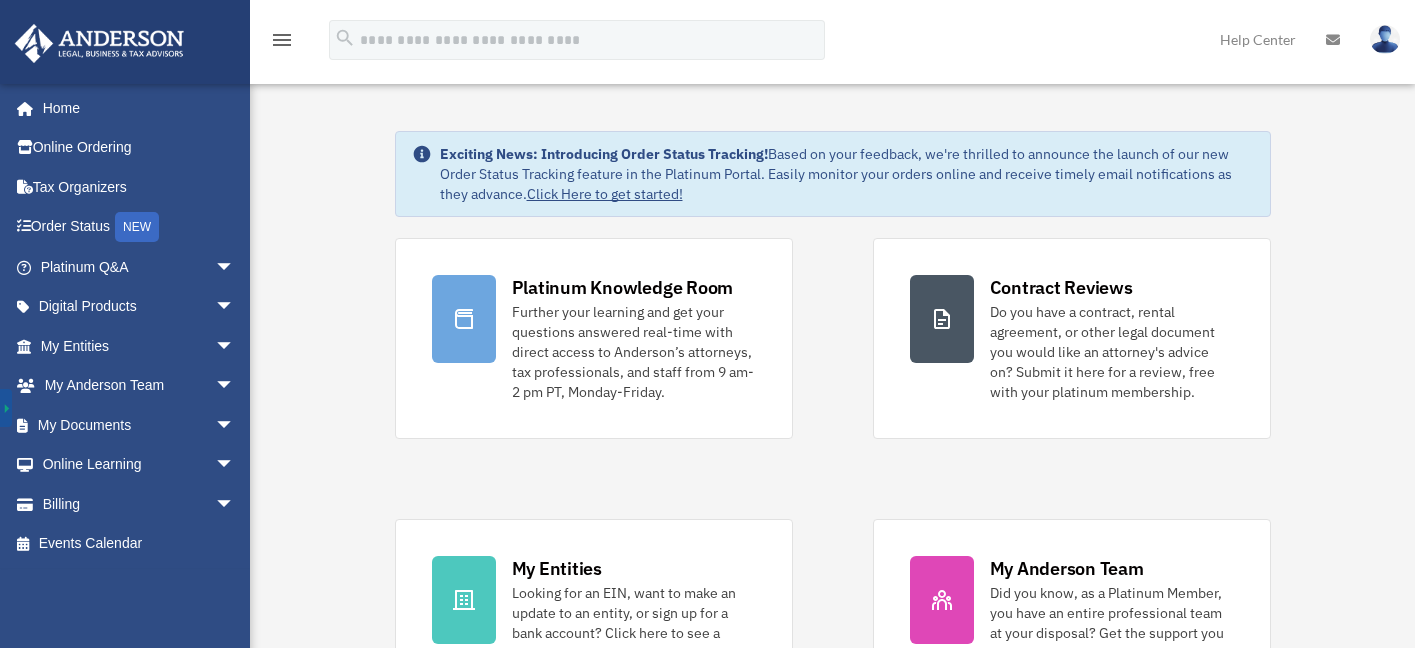 scroll, scrollTop: 0, scrollLeft: 0, axis: both 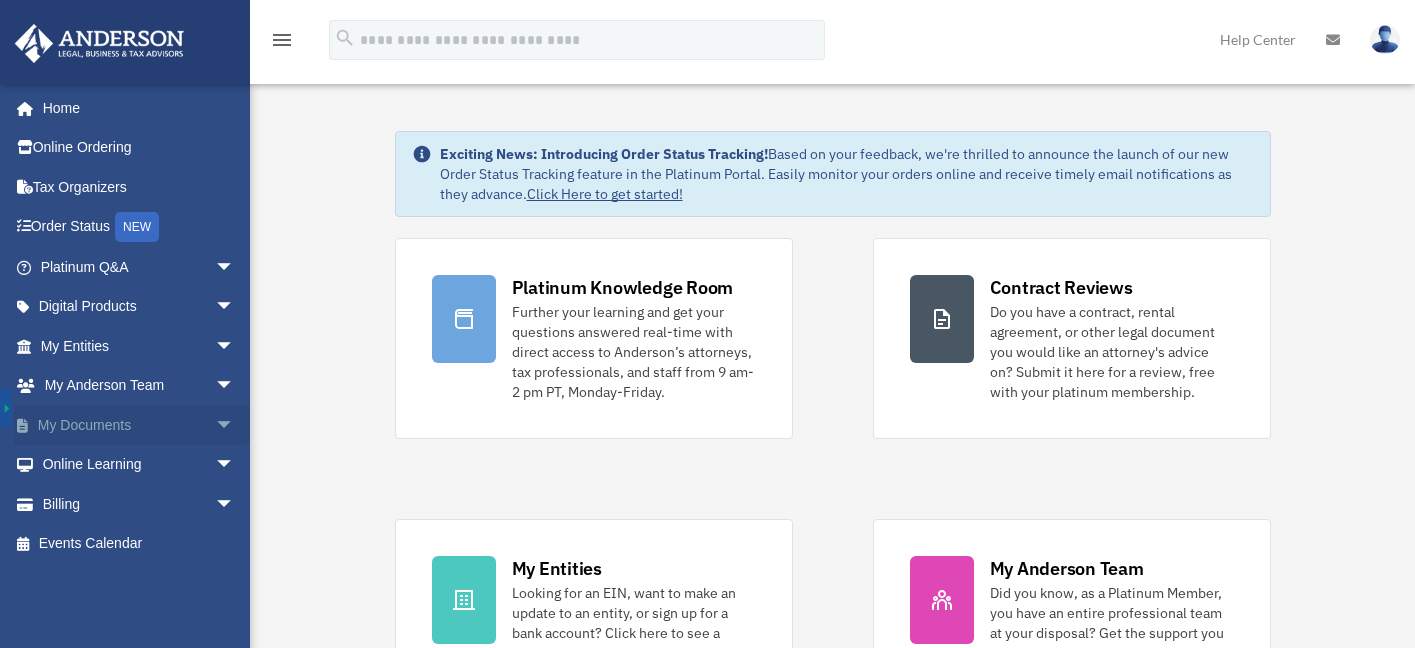 click on "arrow_drop_down" at bounding box center [235, 425] 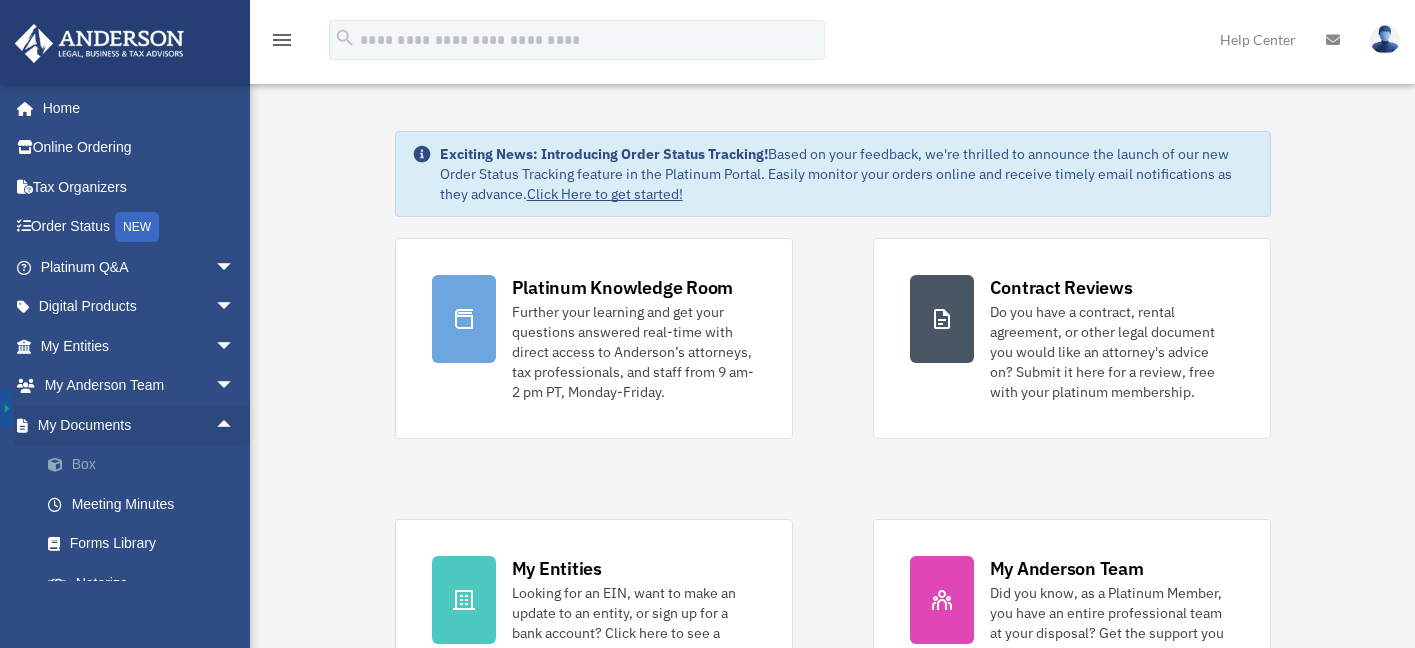 click on "Box" at bounding box center (146, 465) 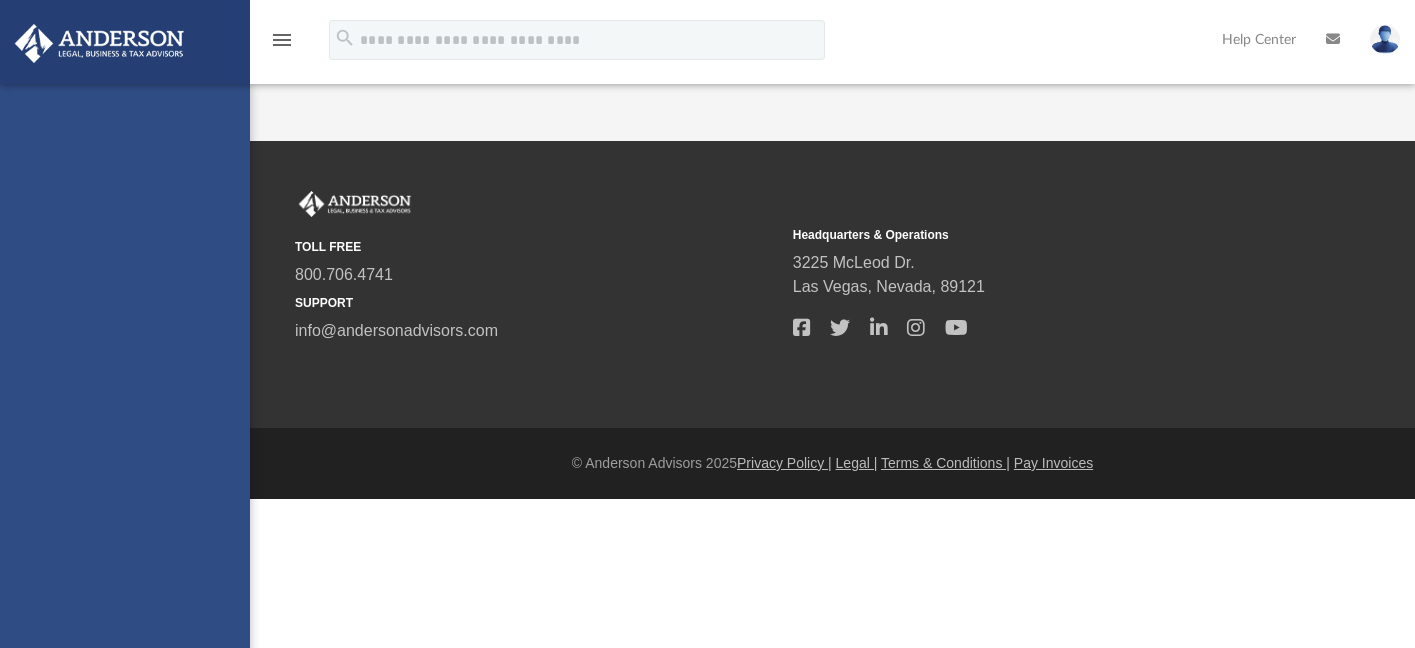 scroll, scrollTop: 0, scrollLeft: 0, axis: both 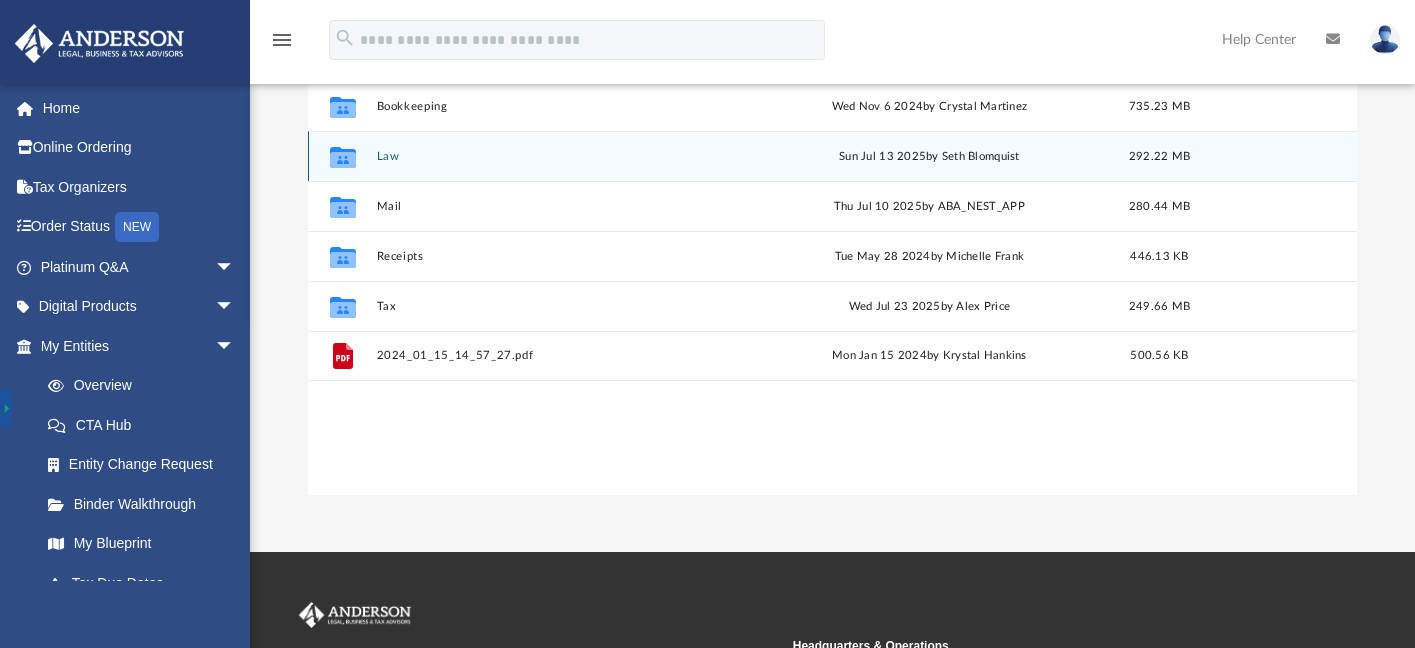 click on "Law" at bounding box center [558, 156] 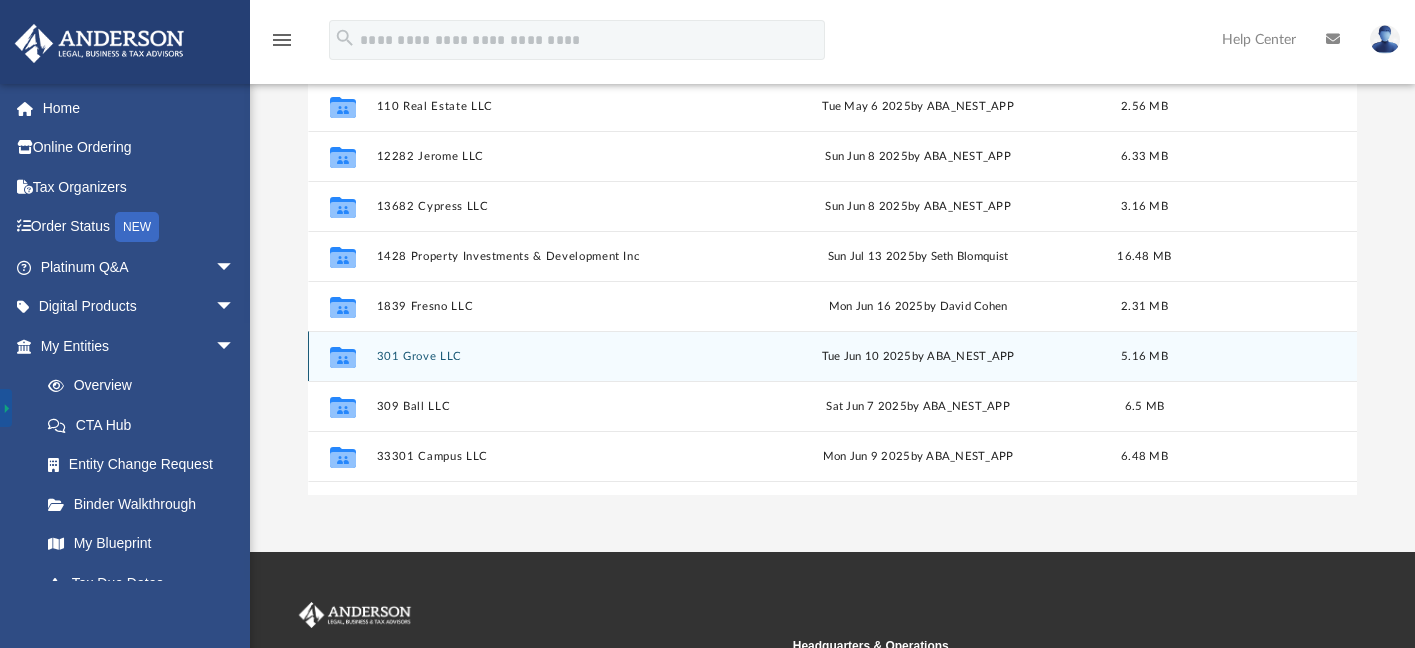 click on "301 Grove LLC" at bounding box center [554, 356] 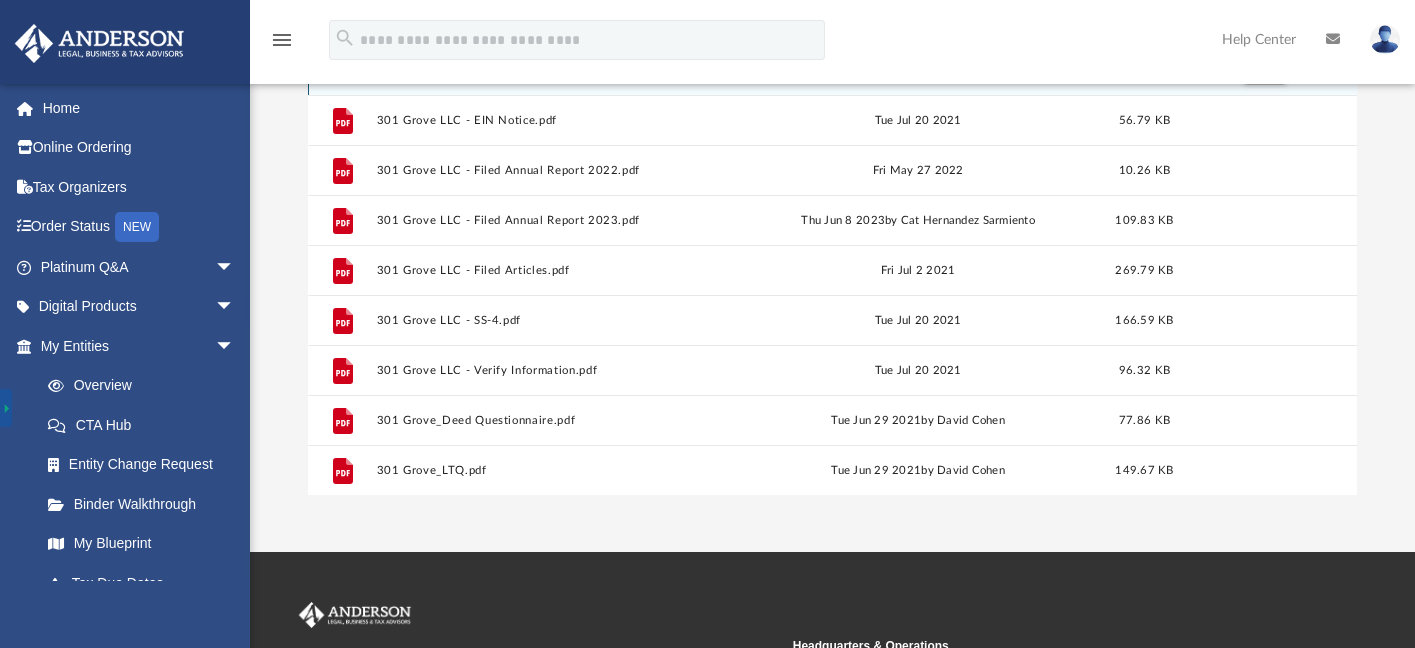 scroll, scrollTop: 288, scrollLeft: 0, axis: vertical 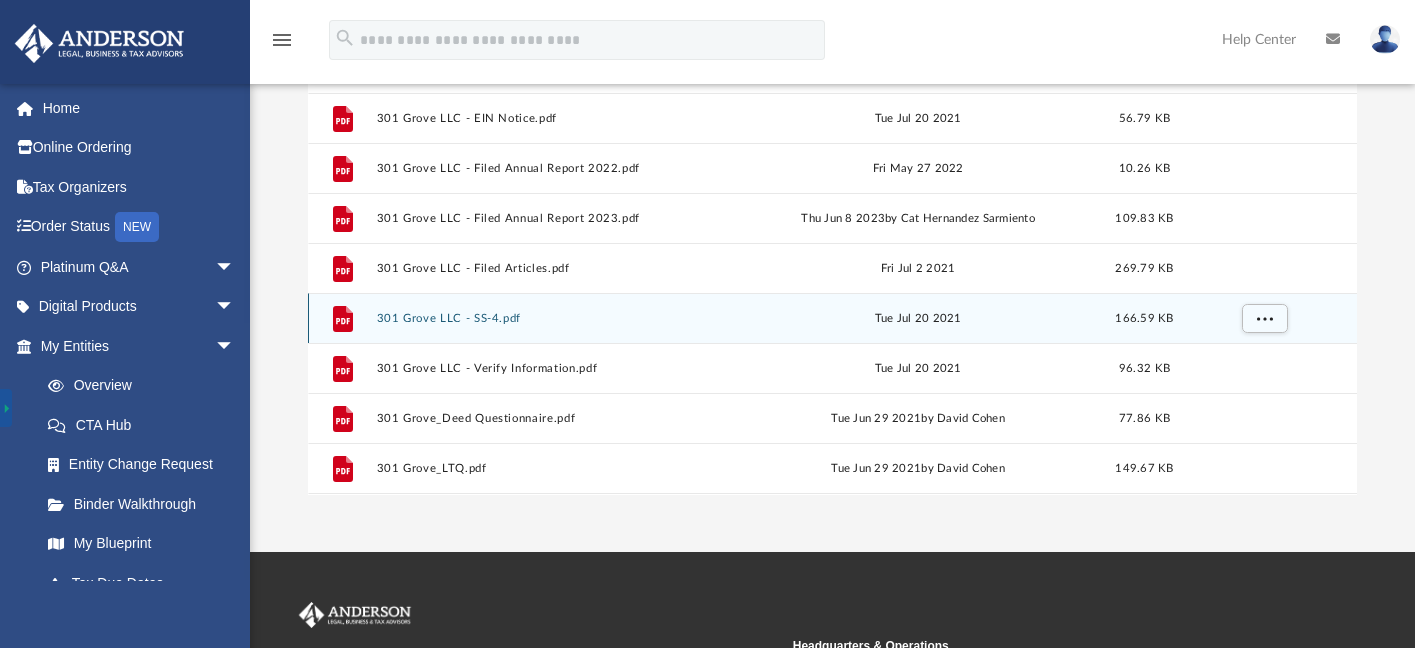 click on "301 Grove LLC - SS-4.pdf" at bounding box center (554, 318) 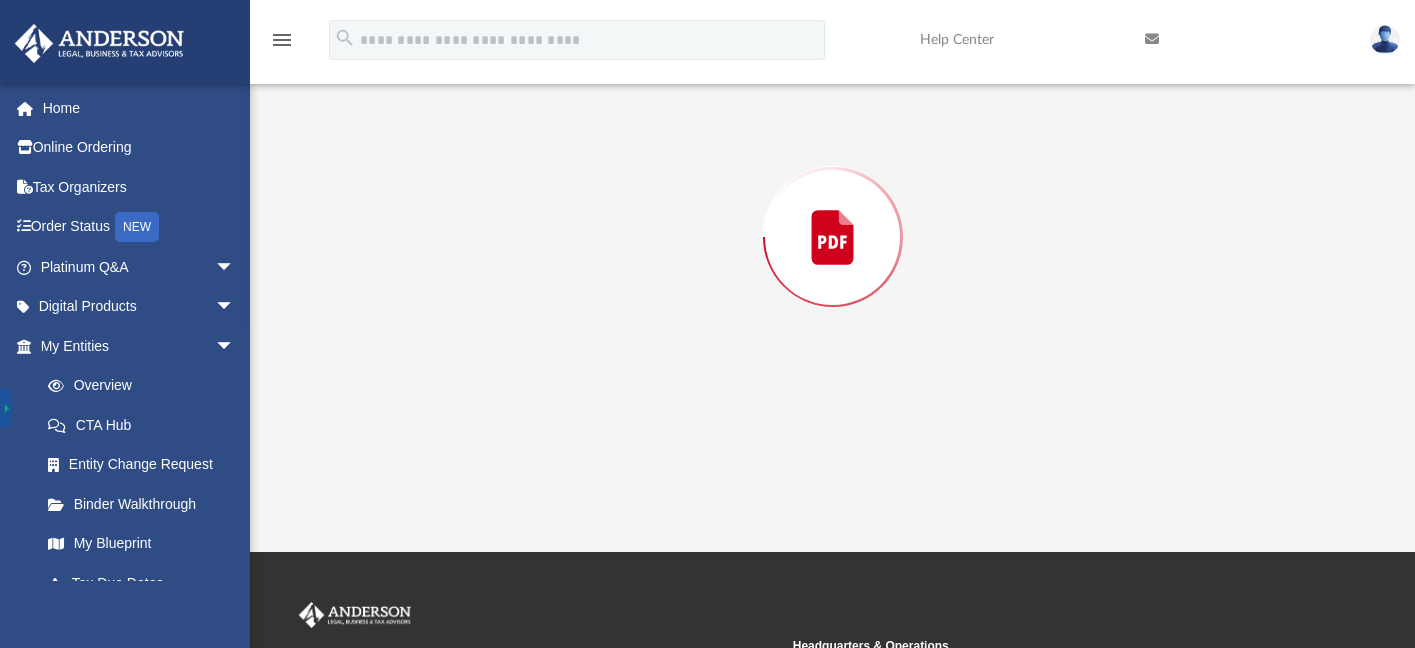 scroll, scrollTop: 189, scrollLeft: 0, axis: vertical 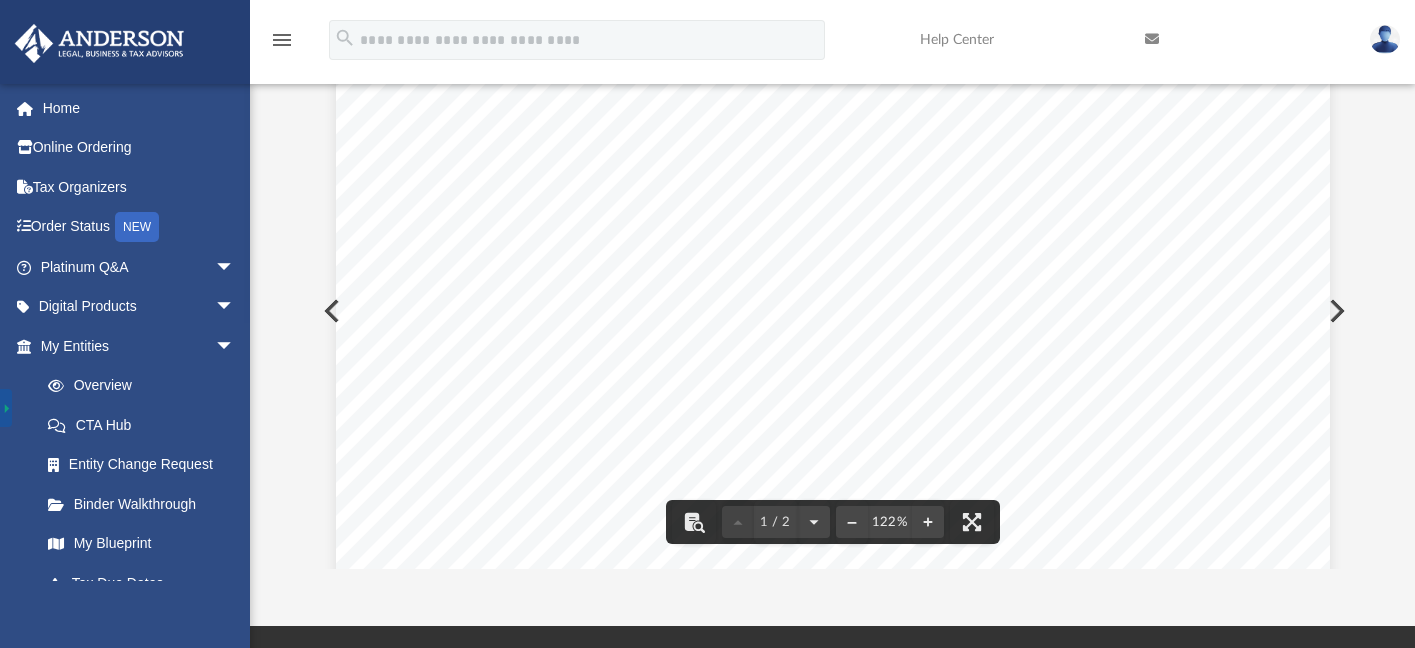click on "Form   SS-4 (Rev. December 2019) Department of the Treasury Internal Revenue Service Application for Employer Identification Number (For use by employers, corporations, partnerships, trusts, estates, churches, government agencies, Indian tribal entities, certain individuals, and others.) ▶   Go to   www.irs.gov/FormSS4   for instructions and the latest information. ▶   See separate instructions for each line.   ▶   Keep a copy for your records. OMB No. 1545-0003 EIN Type or print clearly. 1   Legal name of entity (or individual) for whom the EIN is being requested 2   Trade name of business (if different from name on line 1)   3   Executor, administrator, trustee, “care of” name 4a   Mailing address (room, apt., suite no. and street, or P.O. box)   5a   Street address (if different) (Don’t enter a P.O. box.) 4b   City, state, and ZIP code (if foreign, see instructions)   5b   City, state, and ZIP code (if foreign, see instructions) 6   County and state where principal business is located 7a     7b" at bounding box center [833, 711] 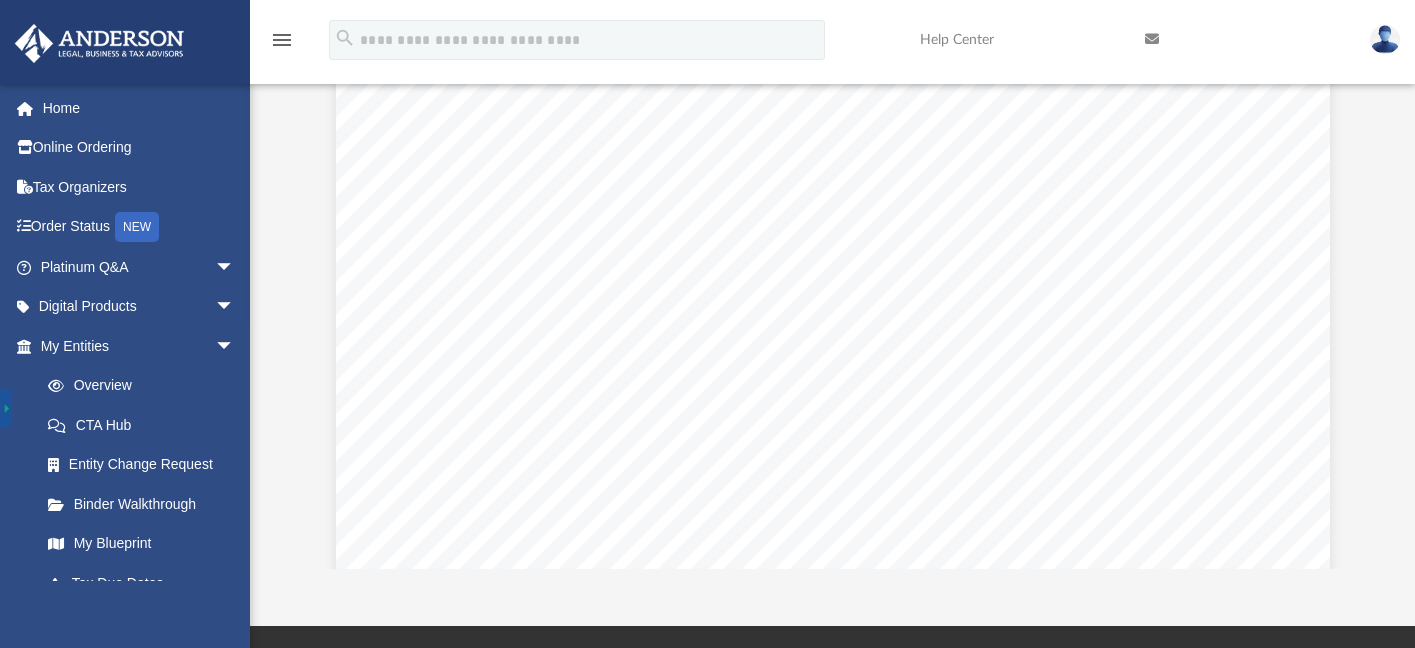 scroll, scrollTop: 0, scrollLeft: 0, axis: both 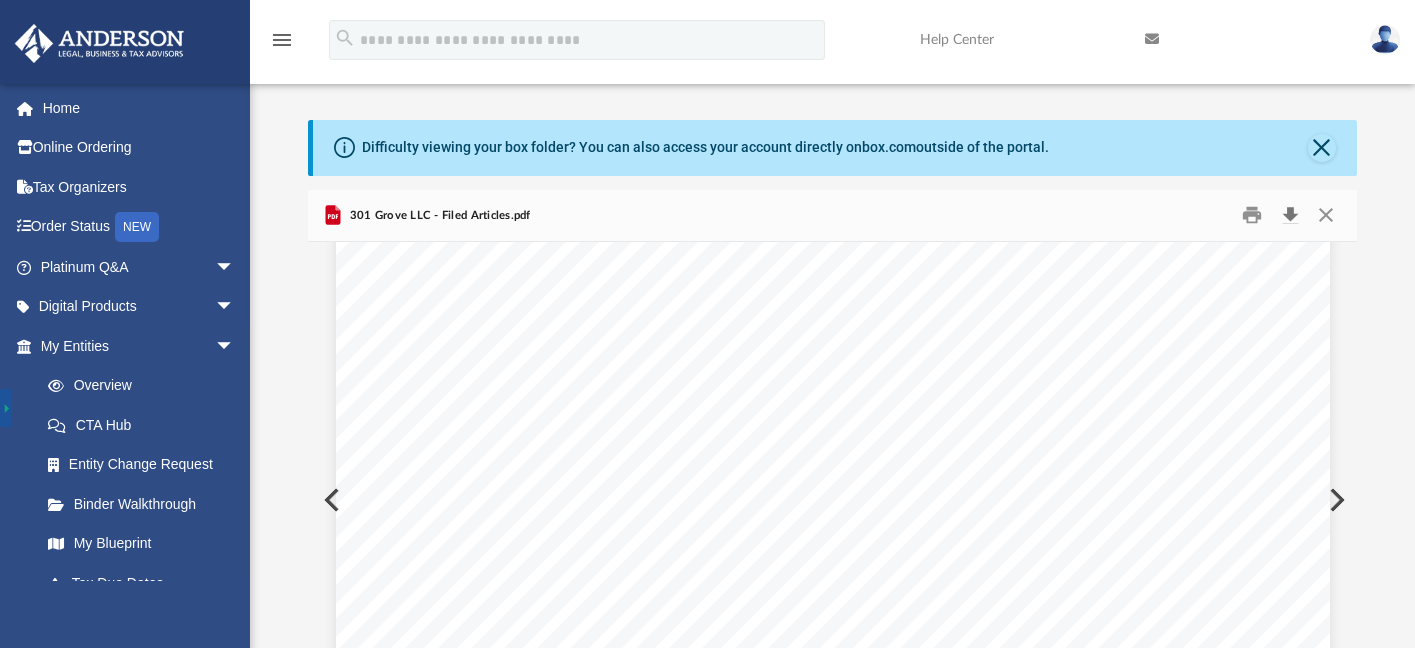 click at bounding box center [1290, 215] 